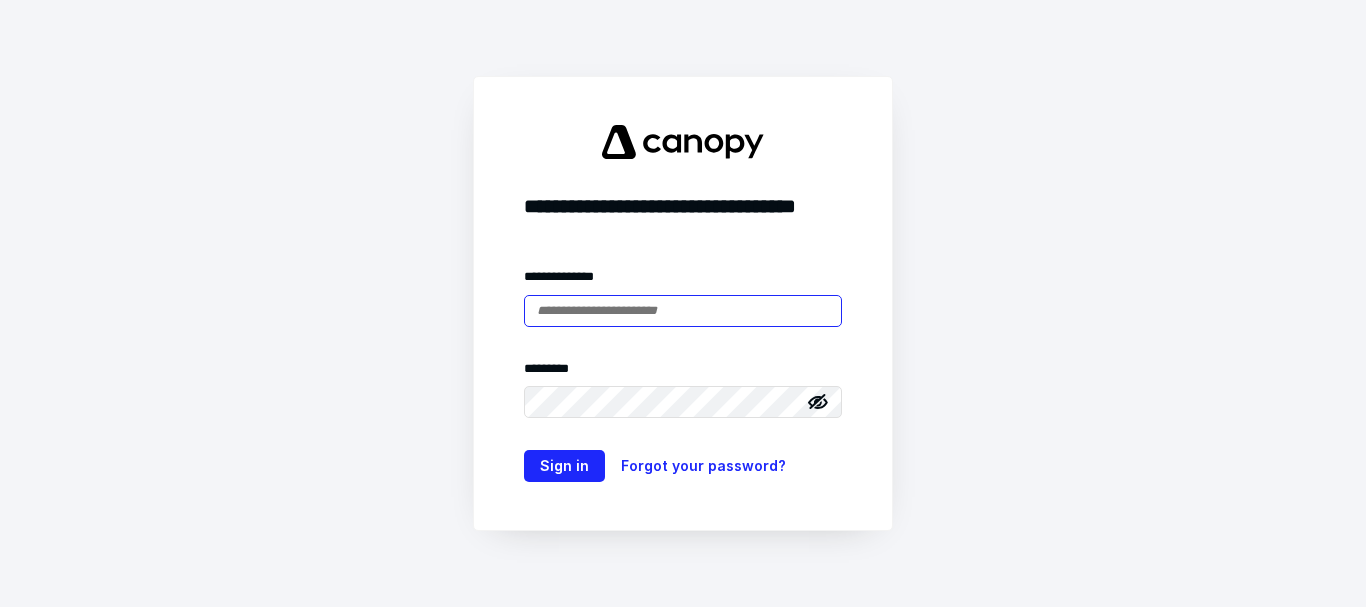 scroll, scrollTop: 0, scrollLeft: 0, axis: both 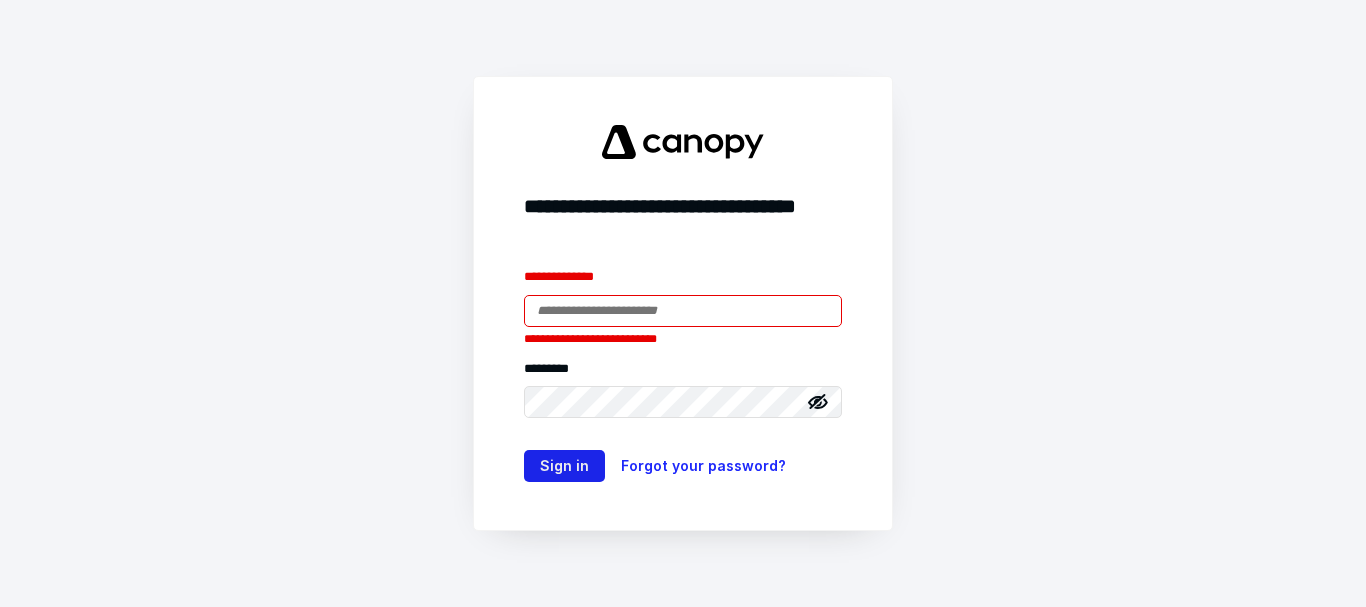 type on "**********" 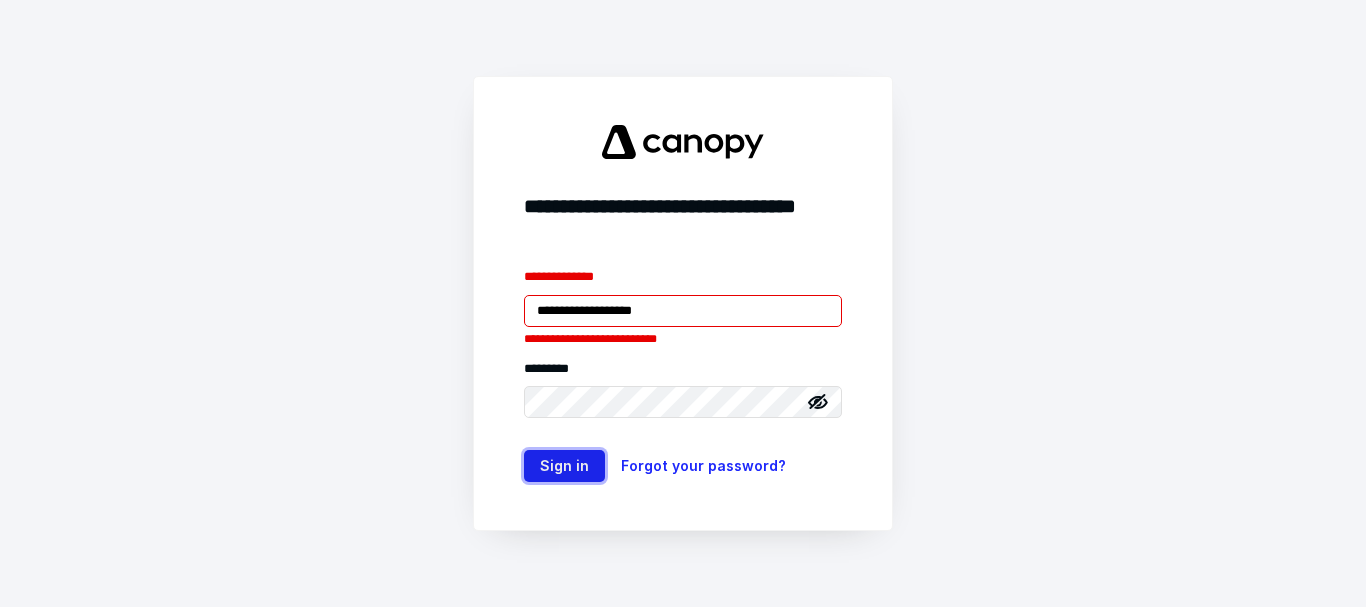 click on "Sign in" at bounding box center (564, 466) 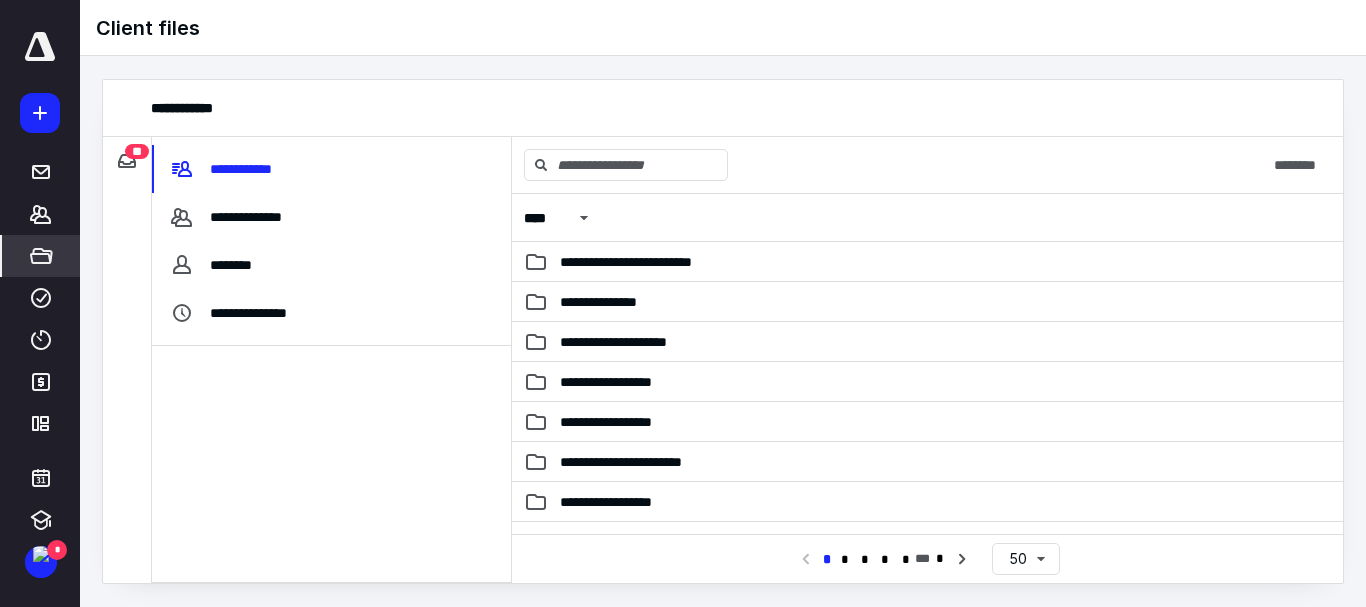 scroll, scrollTop: 0, scrollLeft: 0, axis: both 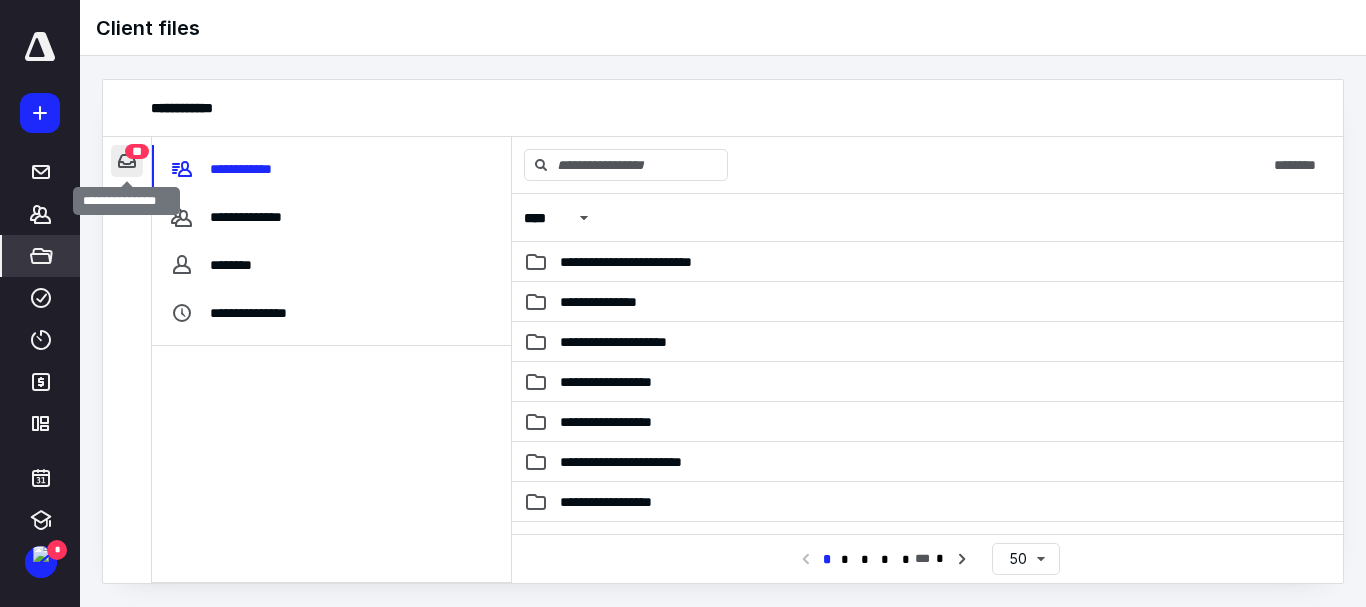 click at bounding box center [127, 161] 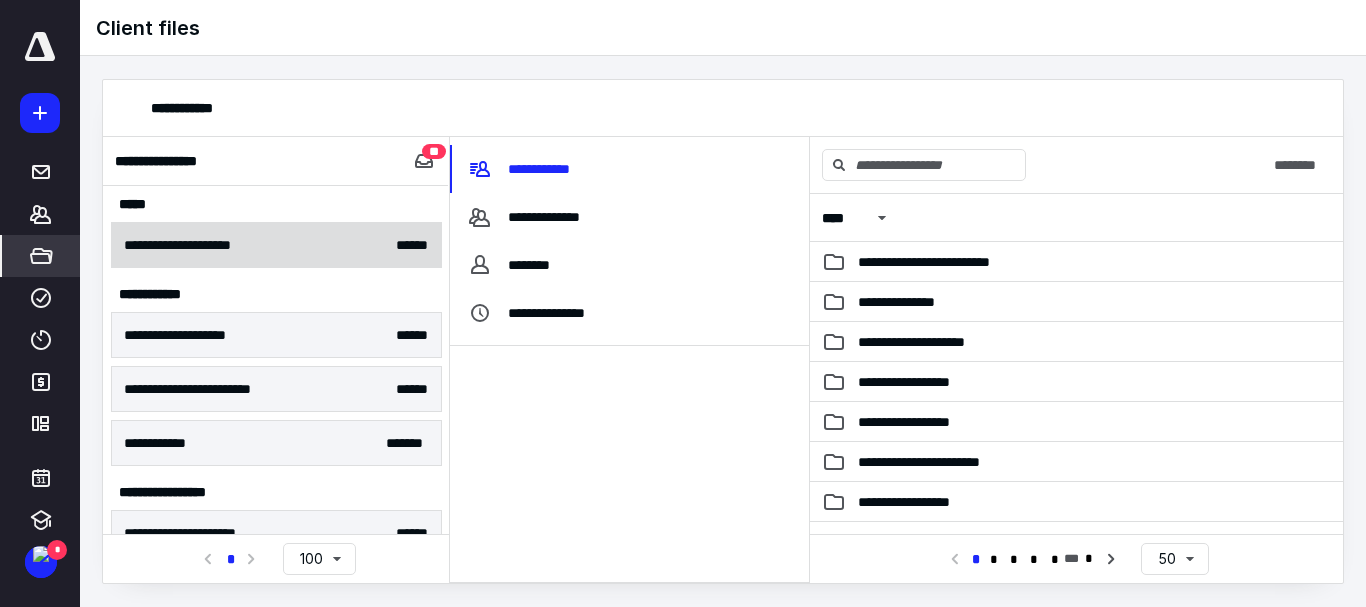click on "**********" at bounding box center (276, 245) 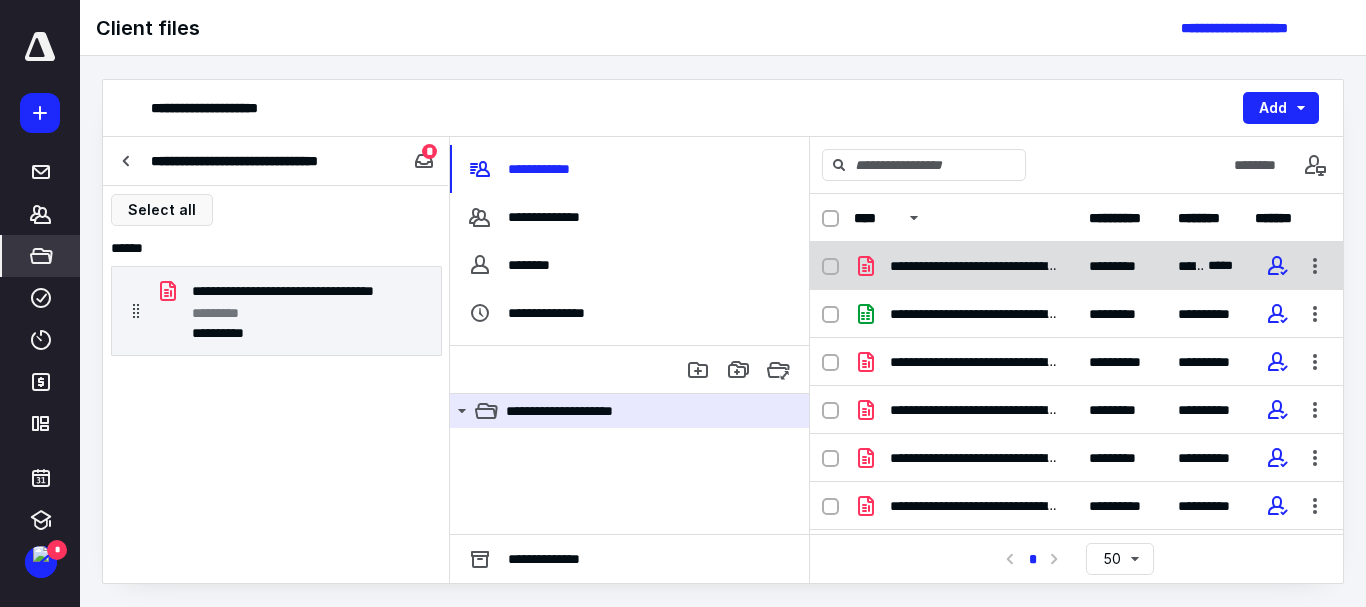 click on "**********" at bounding box center [973, 266] 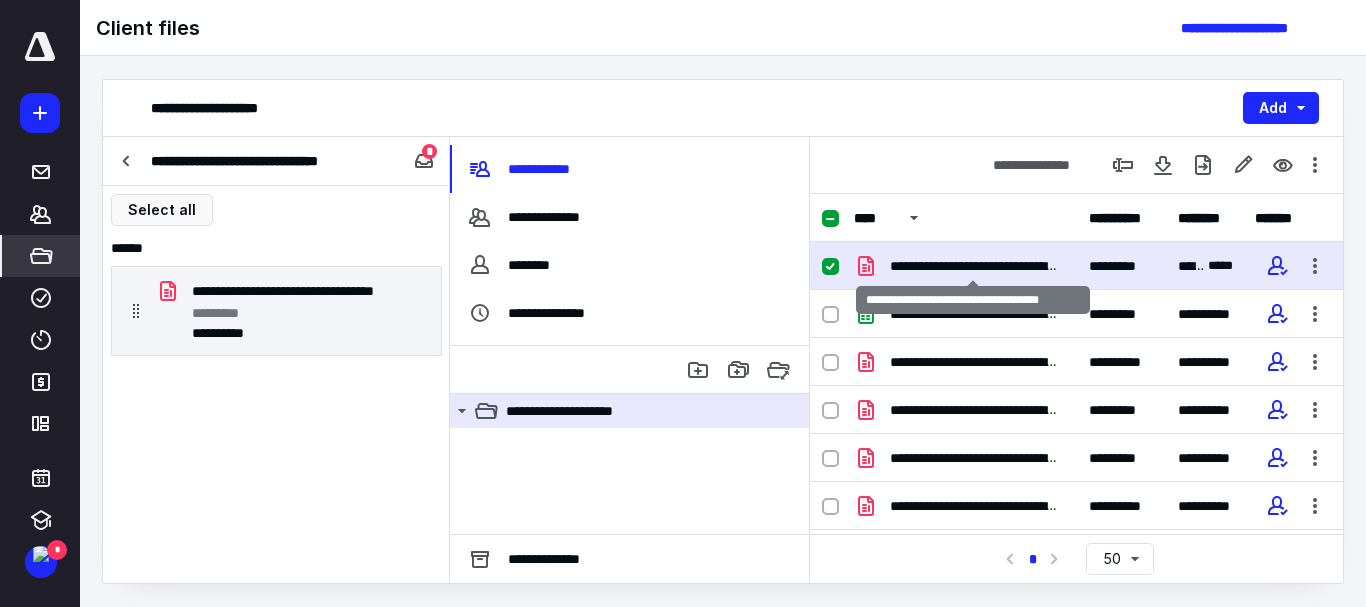 click on "**********" at bounding box center [973, 266] 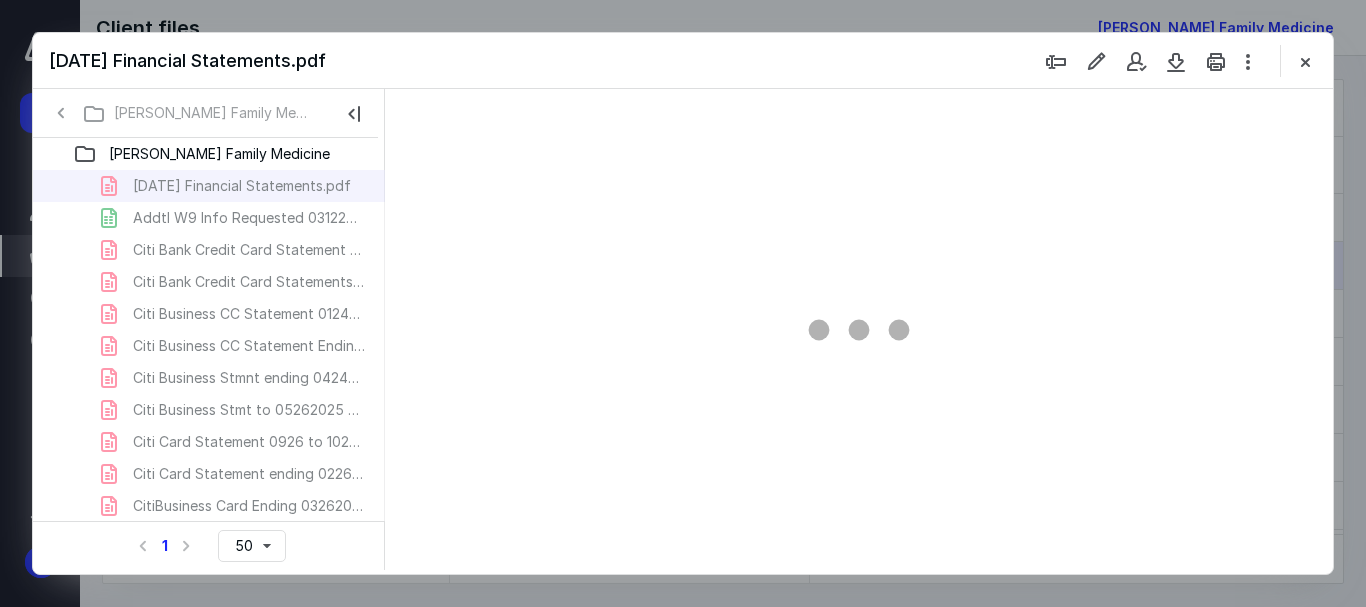 scroll, scrollTop: 0, scrollLeft: 0, axis: both 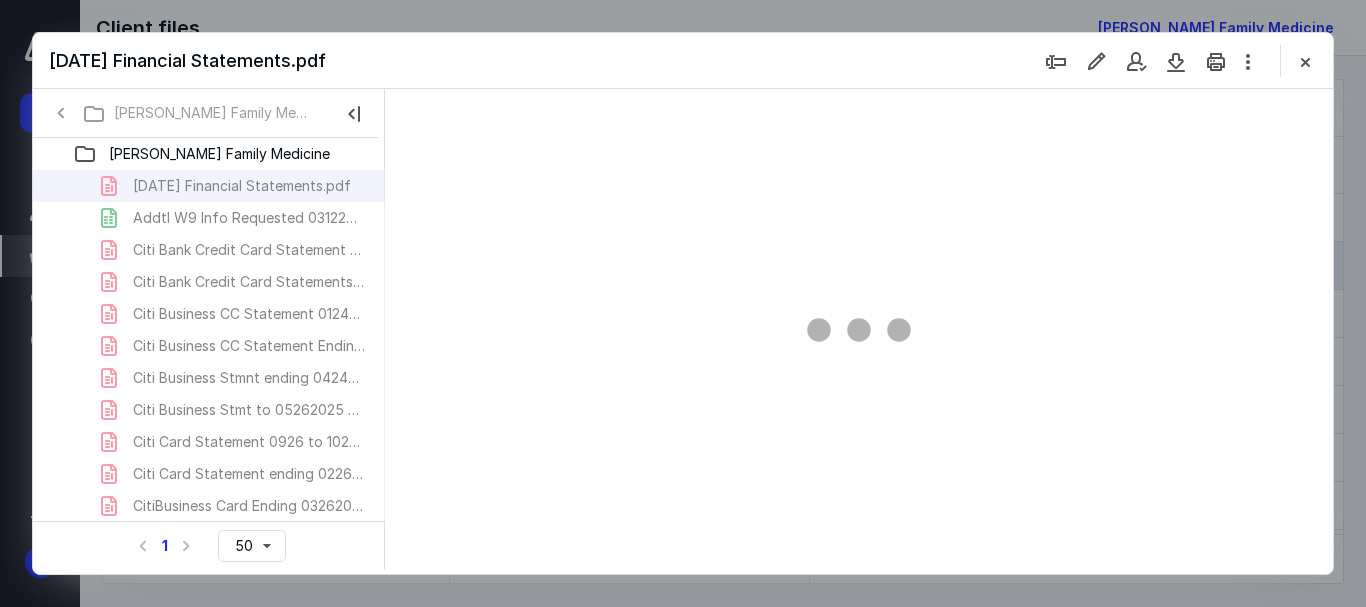 type on "152" 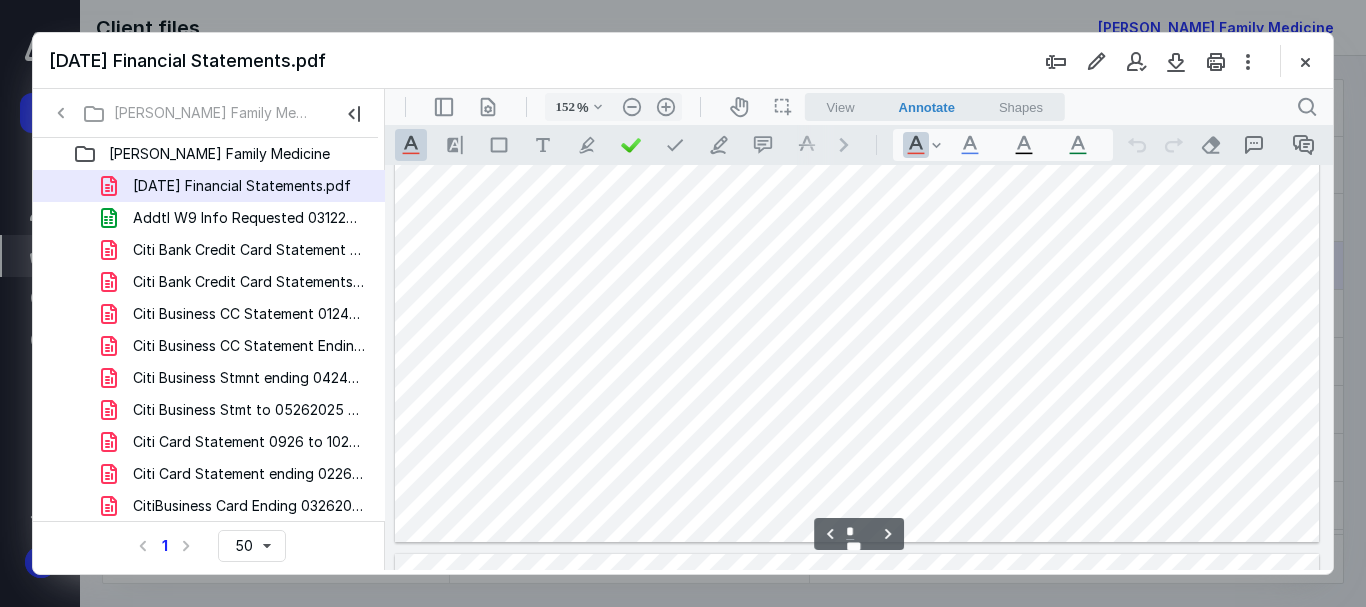 type on "*" 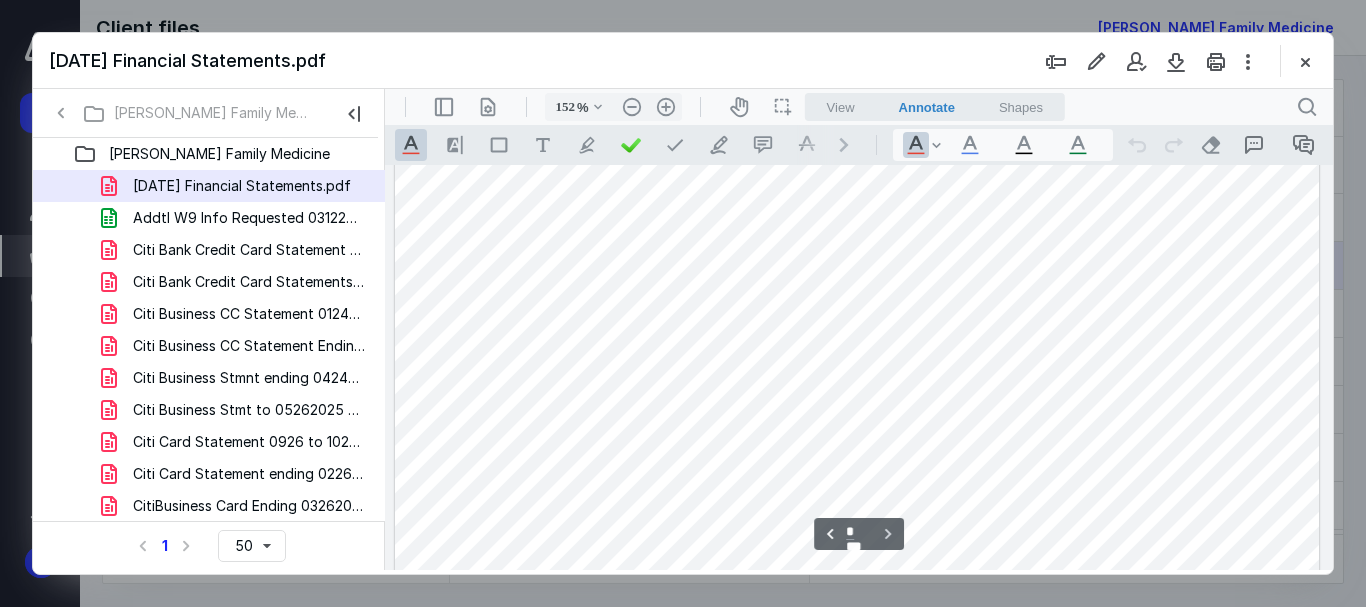 scroll, scrollTop: 6843, scrollLeft: 0, axis: vertical 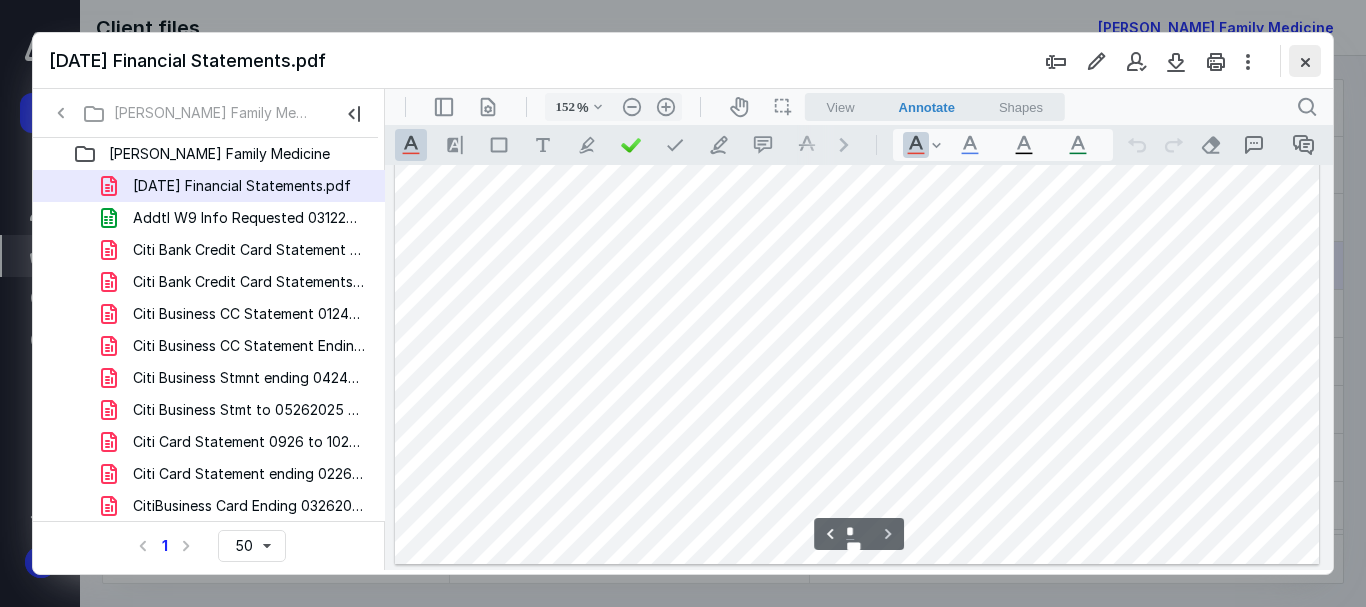 click at bounding box center (1305, 61) 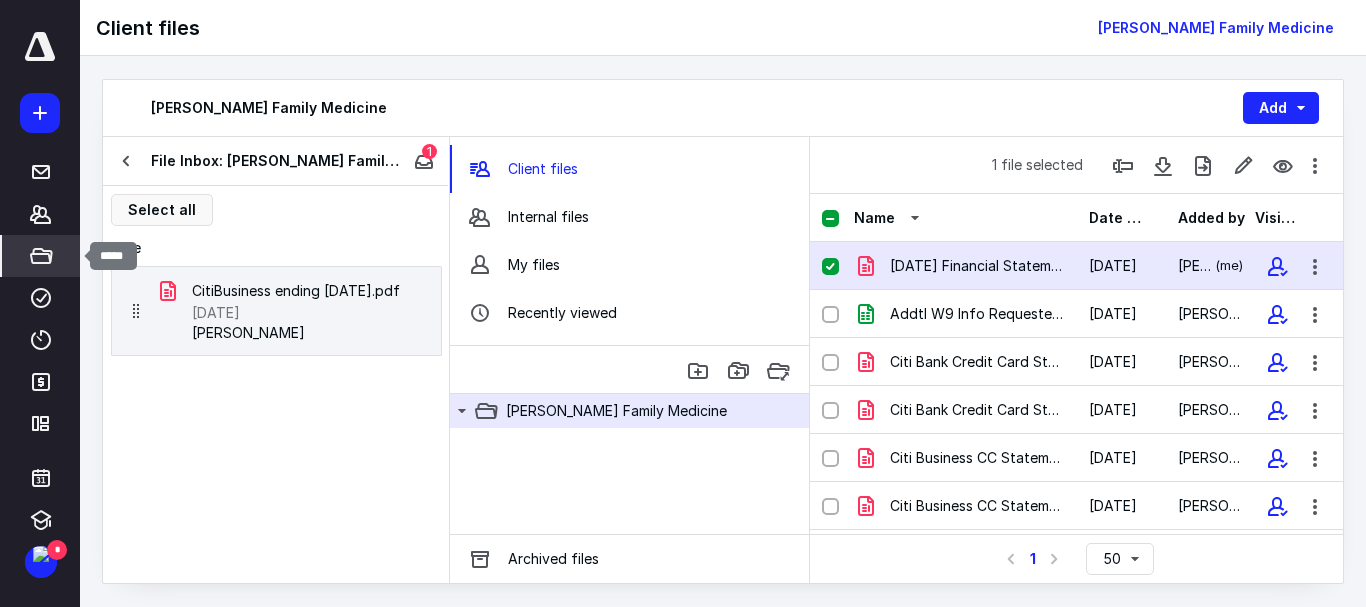 click 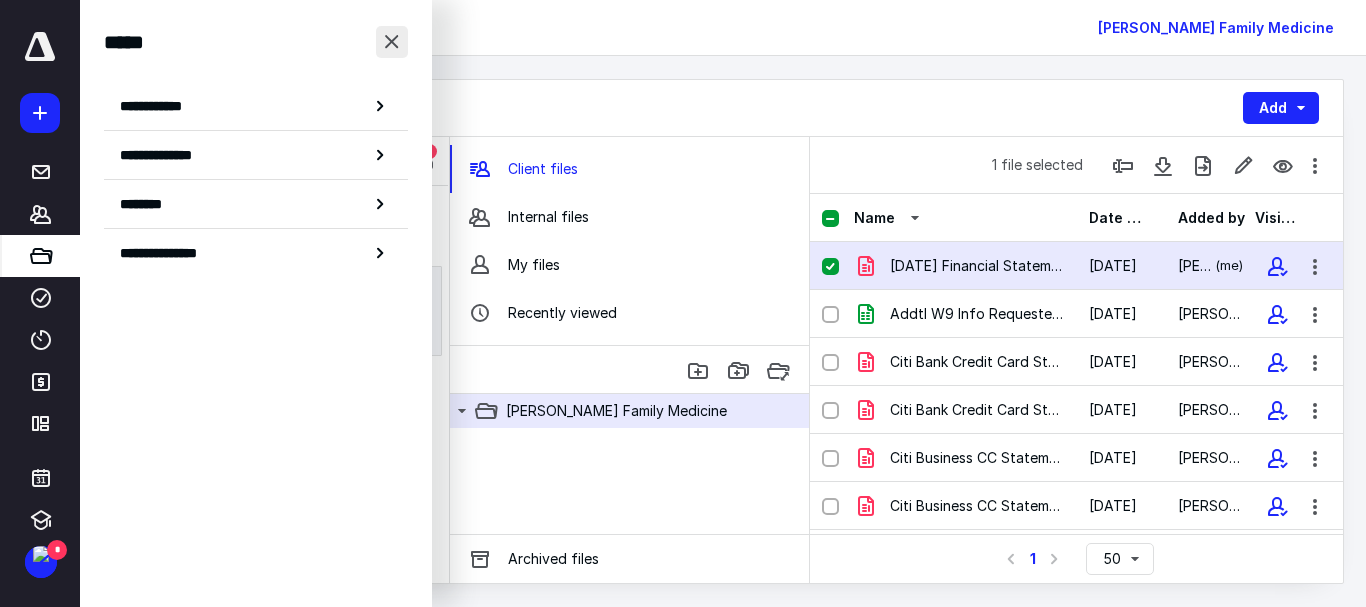 click at bounding box center (392, 42) 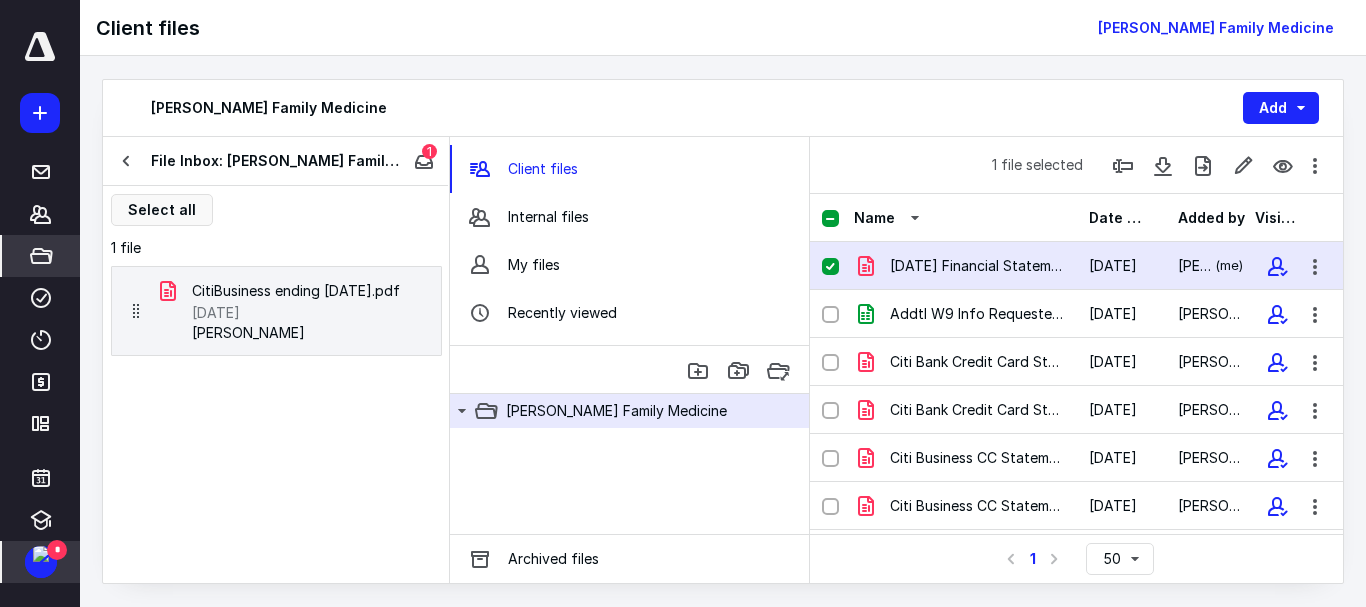 click at bounding box center (41, 554) 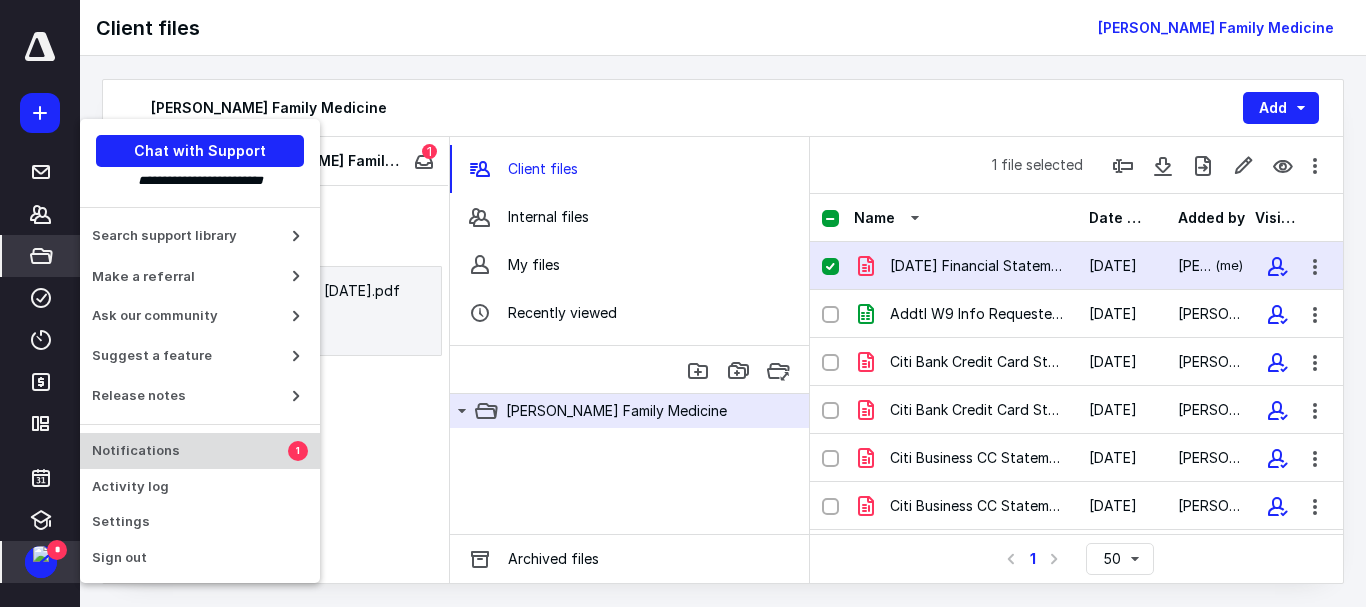 click on "Notifications 1" at bounding box center [200, 451] 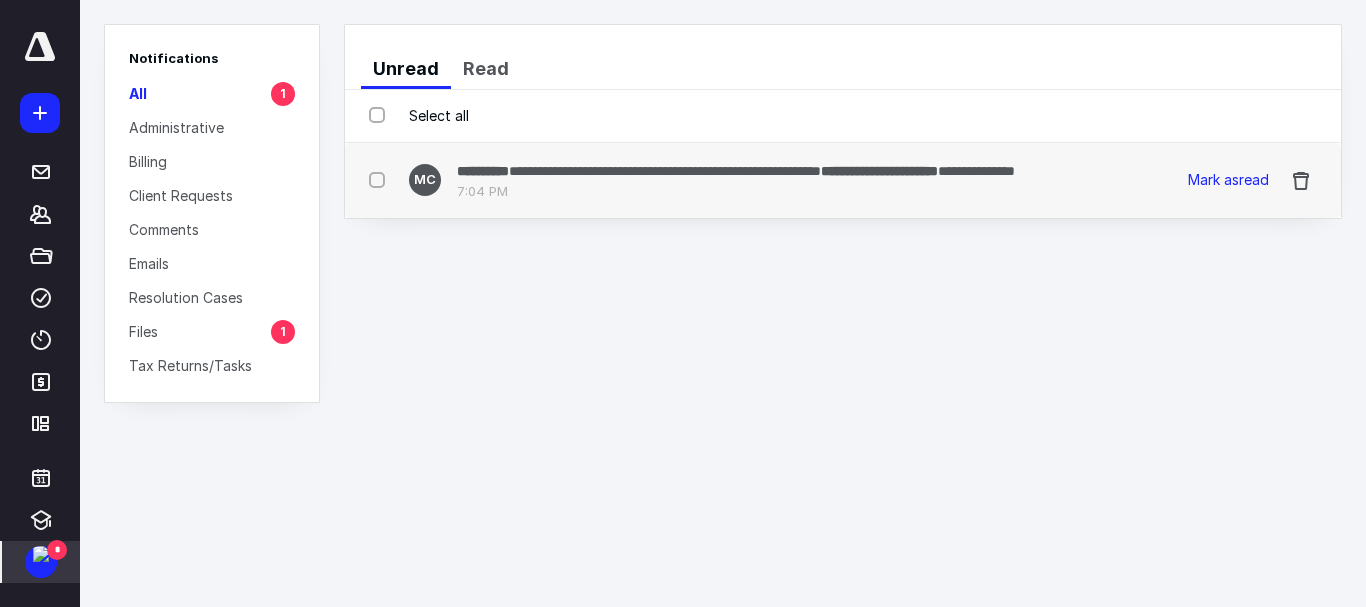 click on "**********" at bounding box center [736, 170] 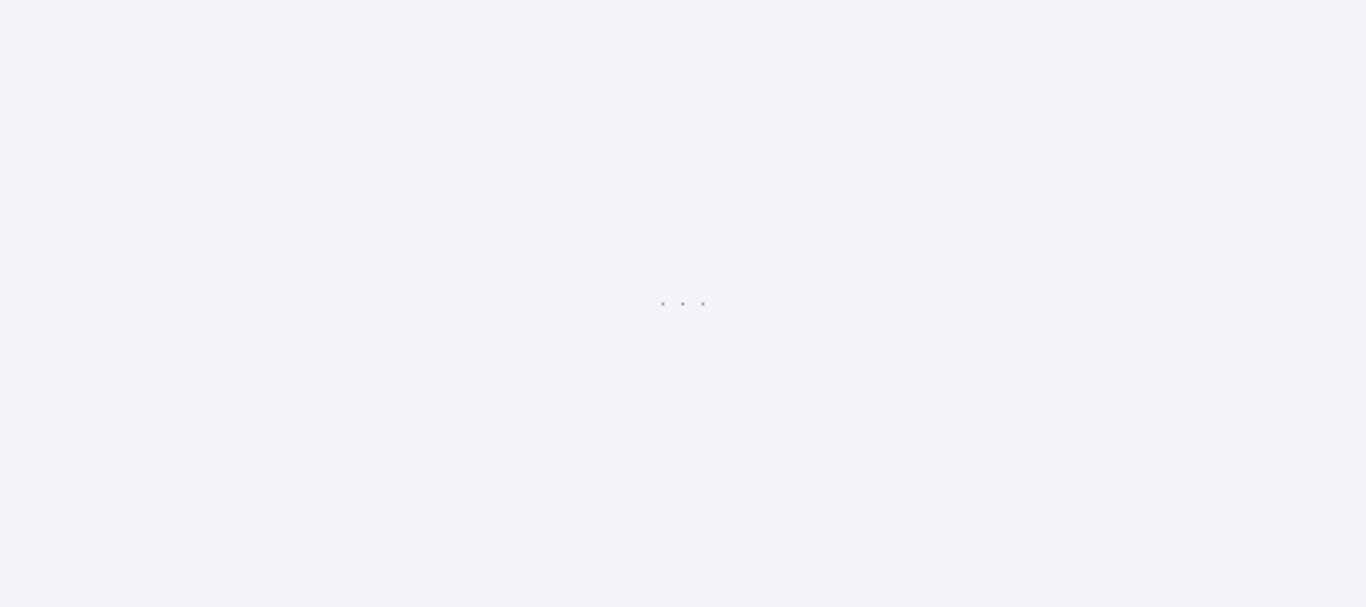 scroll, scrollTop: 0, scrollLeft: 0, axis: both 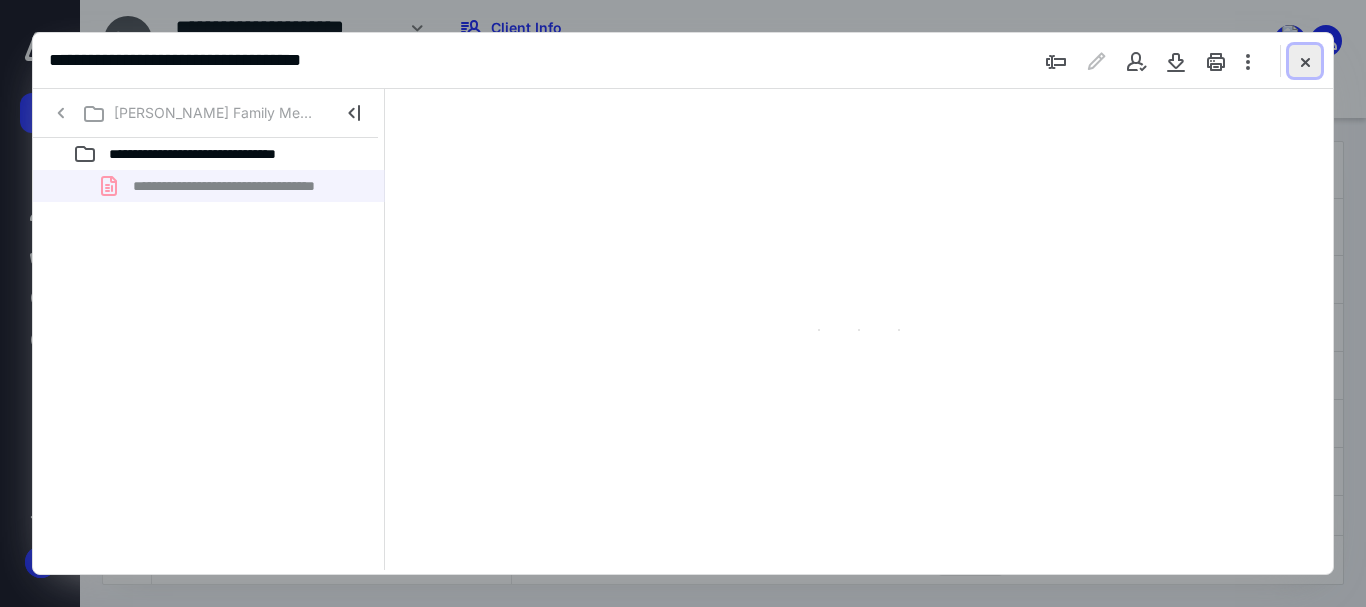 click at bounding box center (1305, 61) 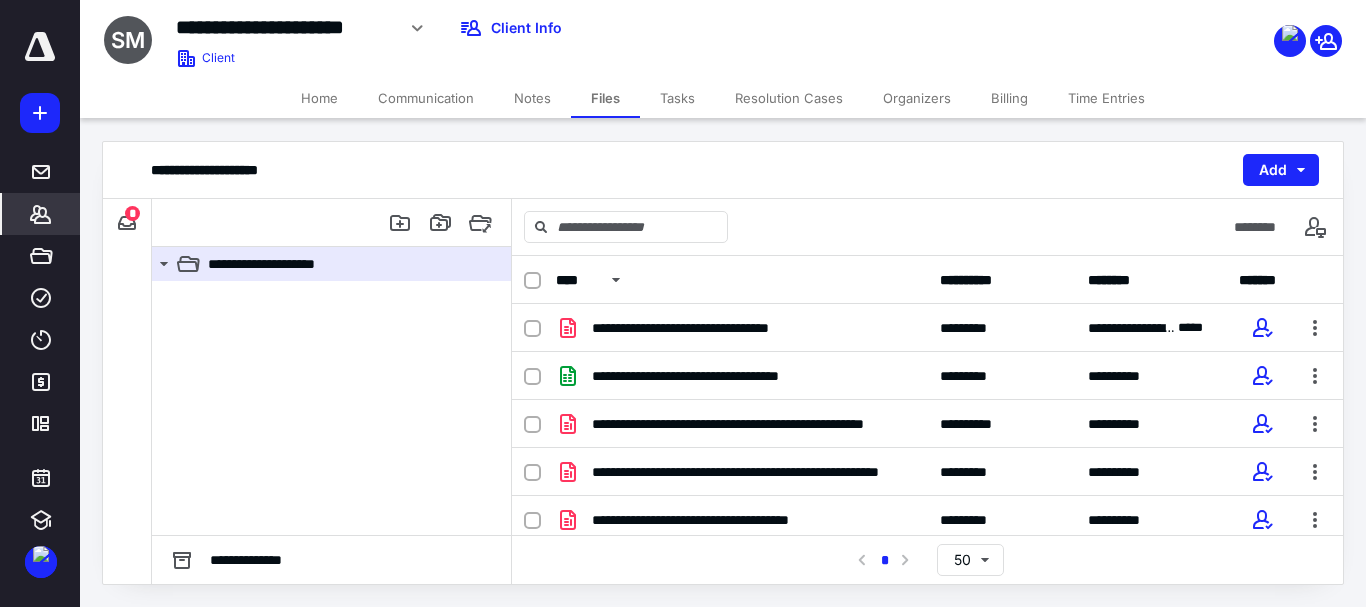 click 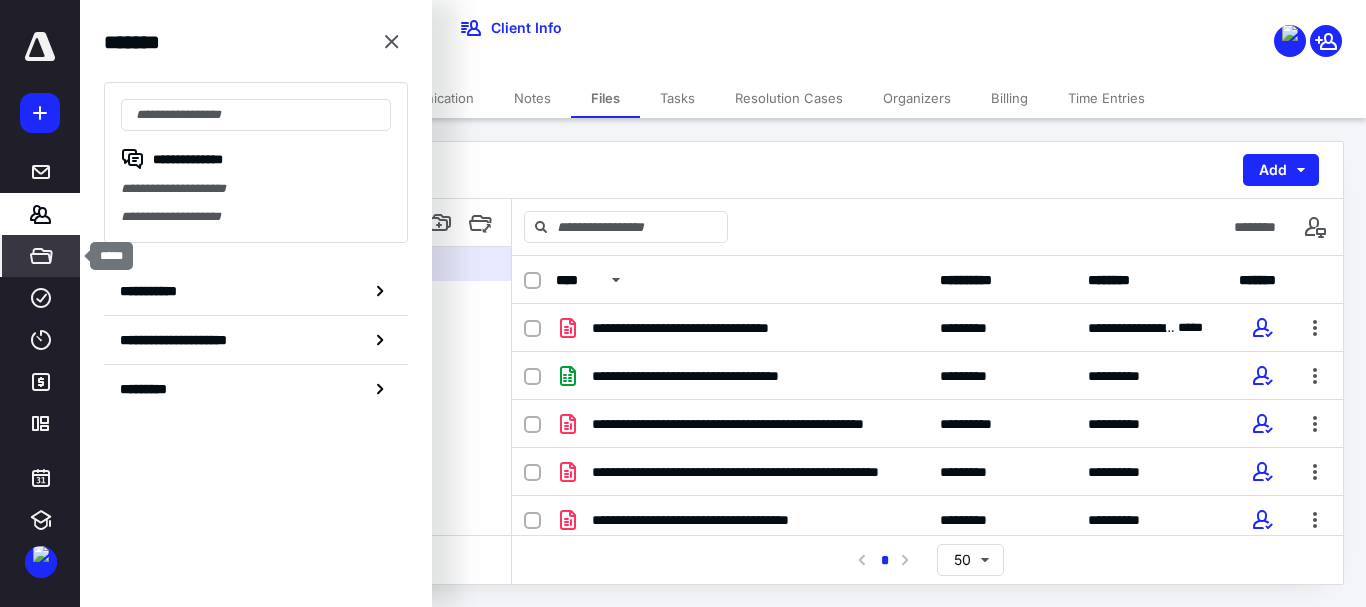 click 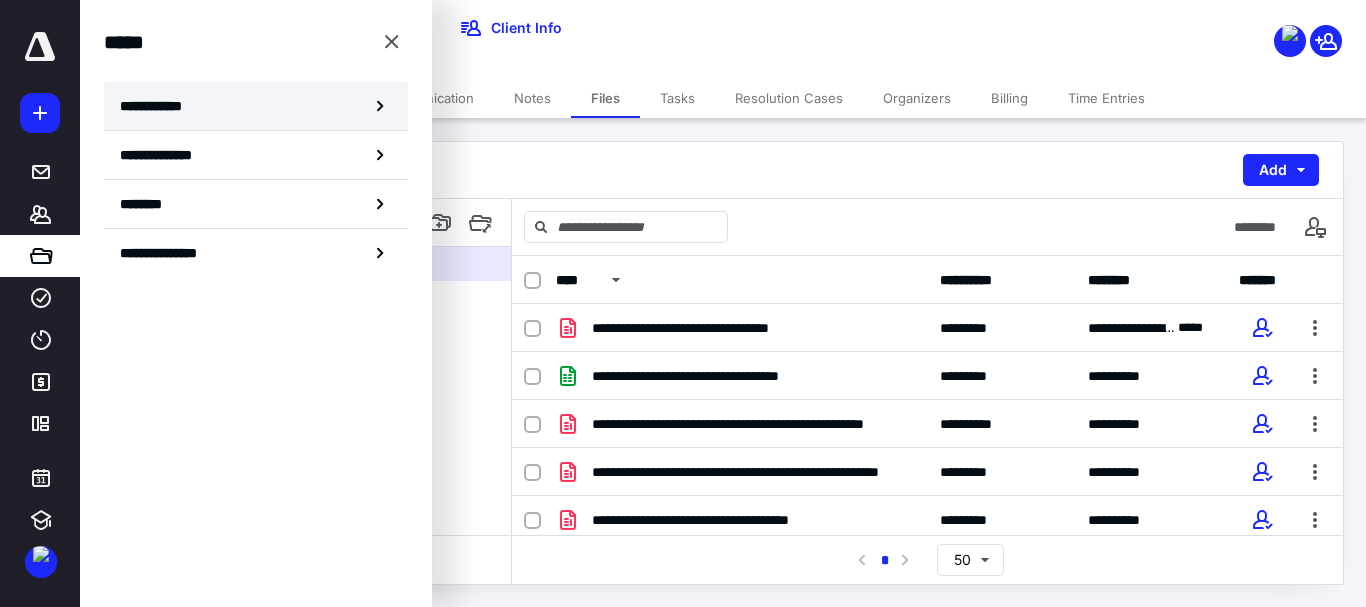 click on "**********" at bounding box center (157, 106) 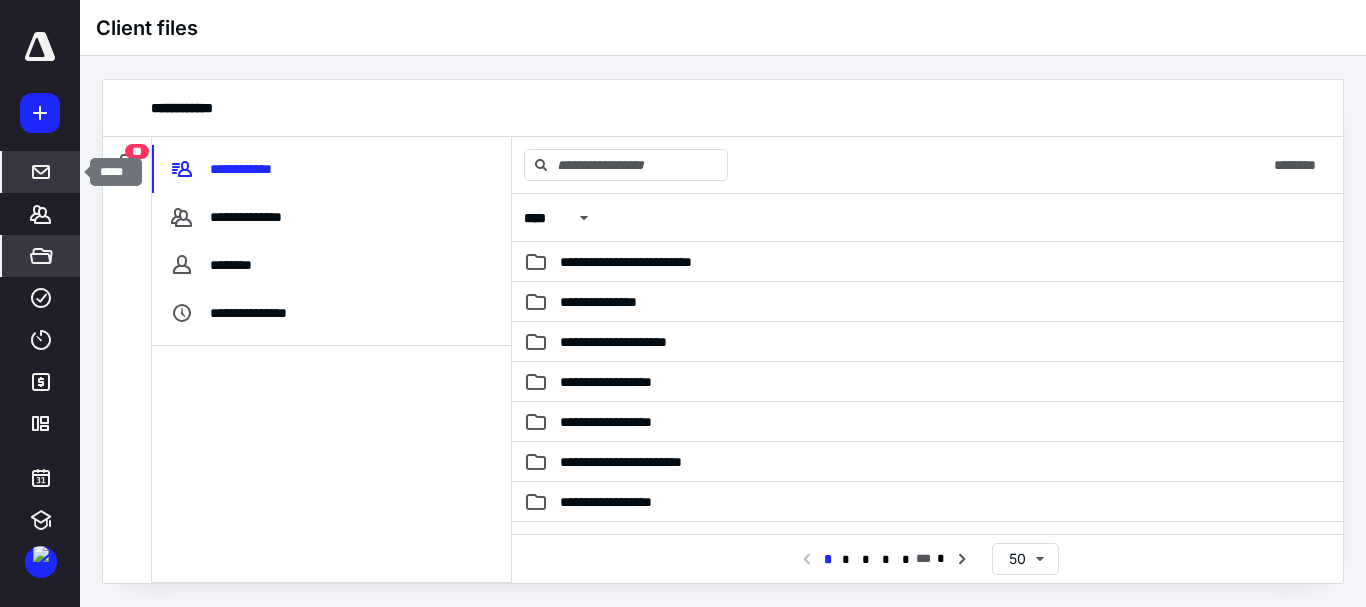 click 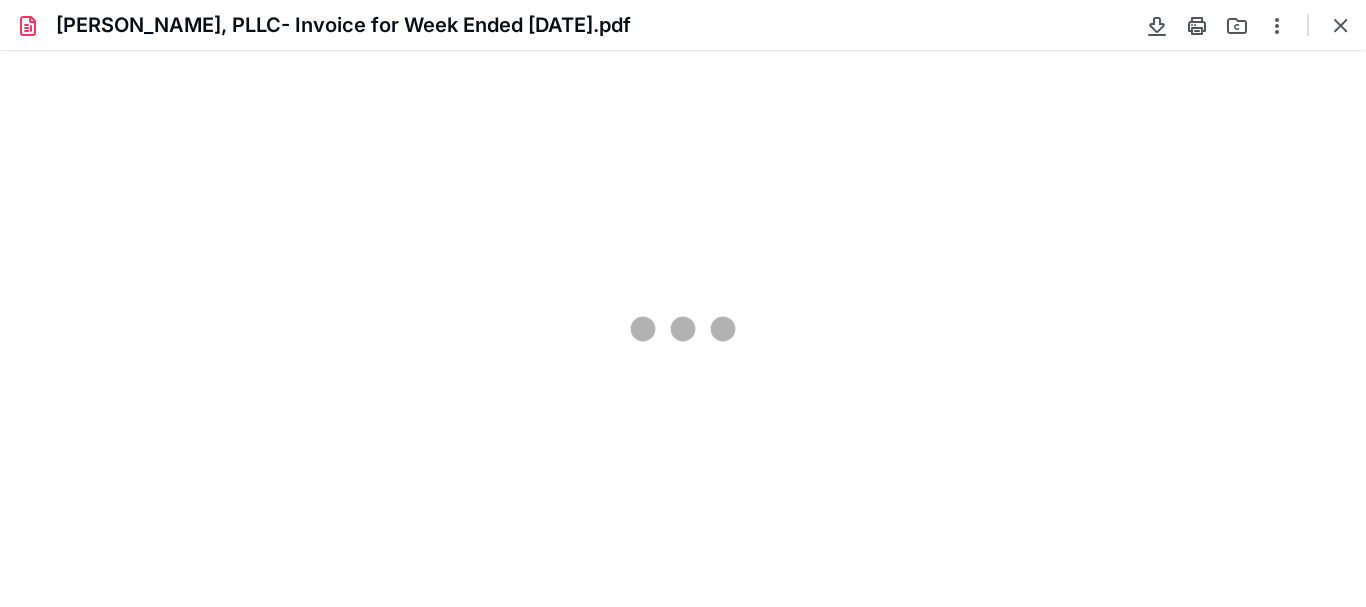 scroll, scrollTop: 0, scrollLeft: 0, axis: both 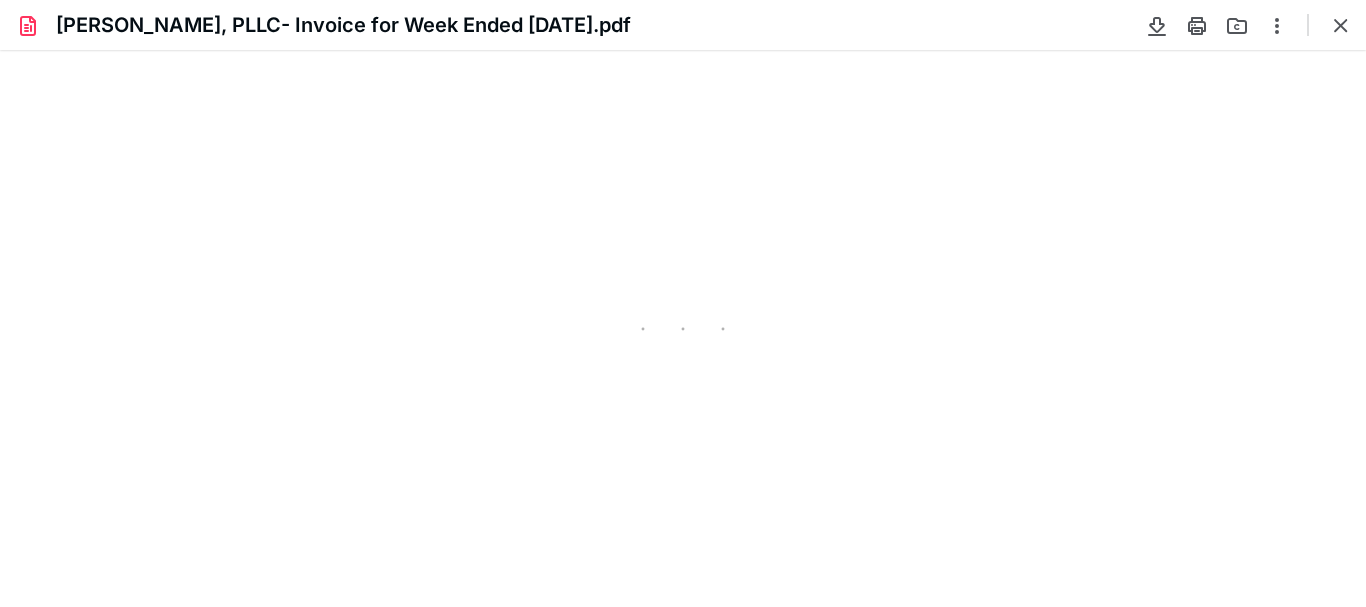 type on "219" 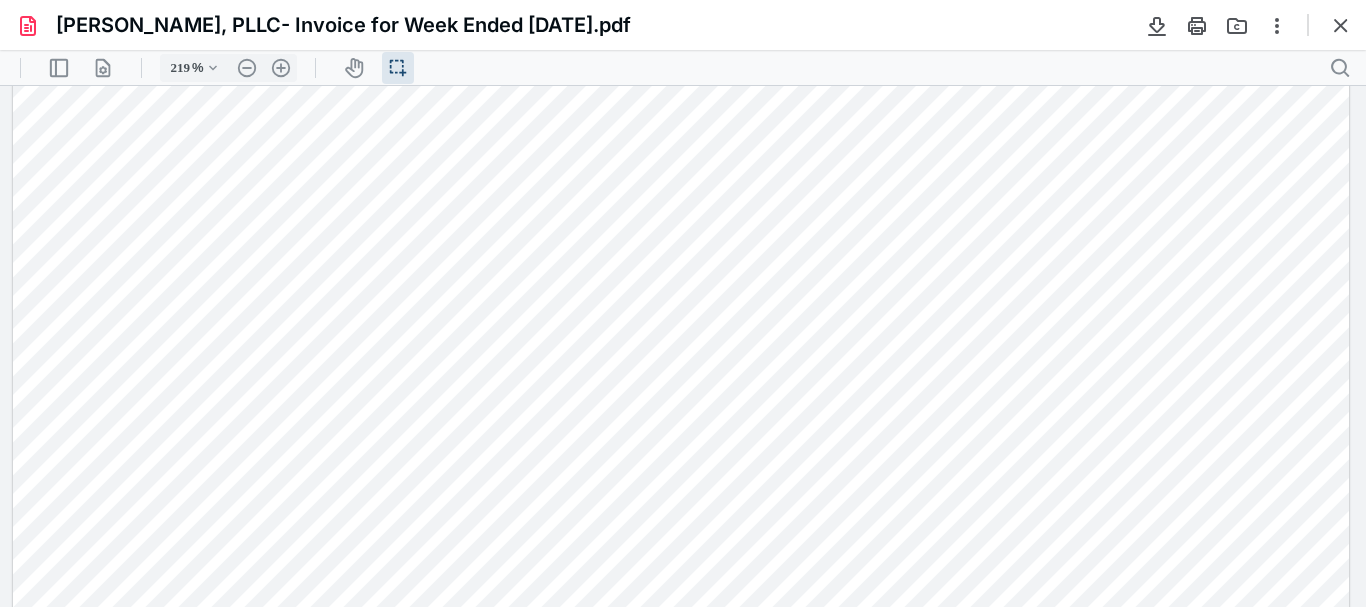 scroll, scrollTop: 500, scrollLeft: 0, axis: vertical 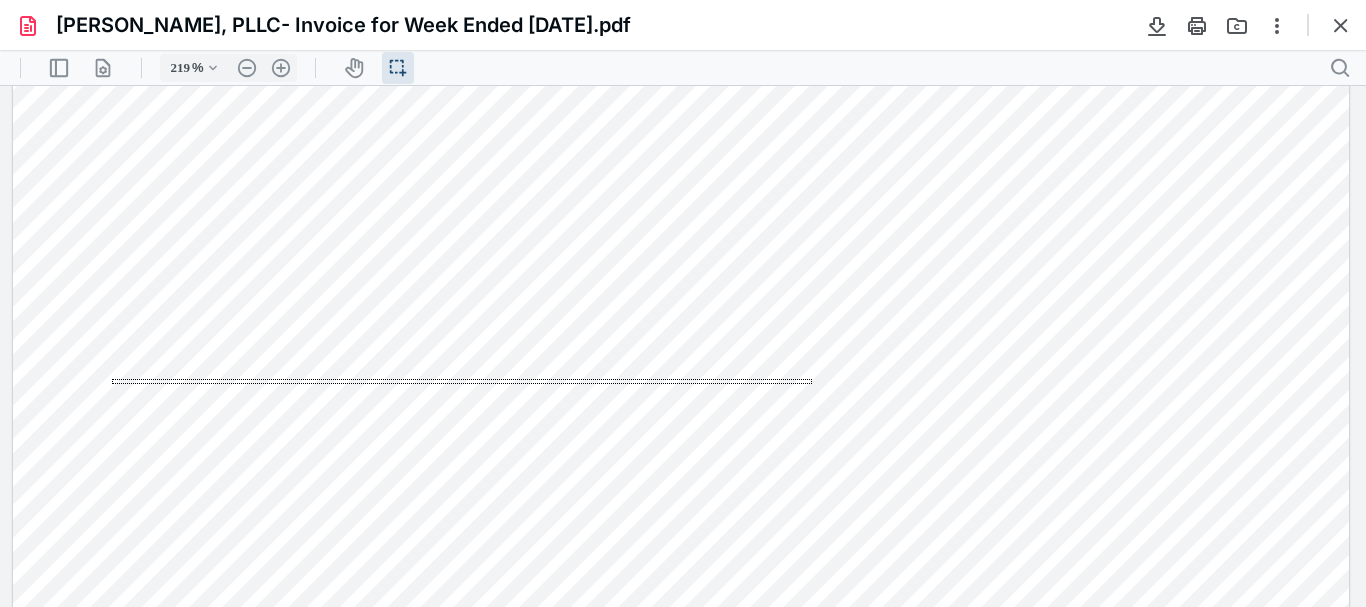 drag, startPoint x: 112, startPoint y: 379, endPoint x: 781, endPoint y: 393, distance: 669.1465 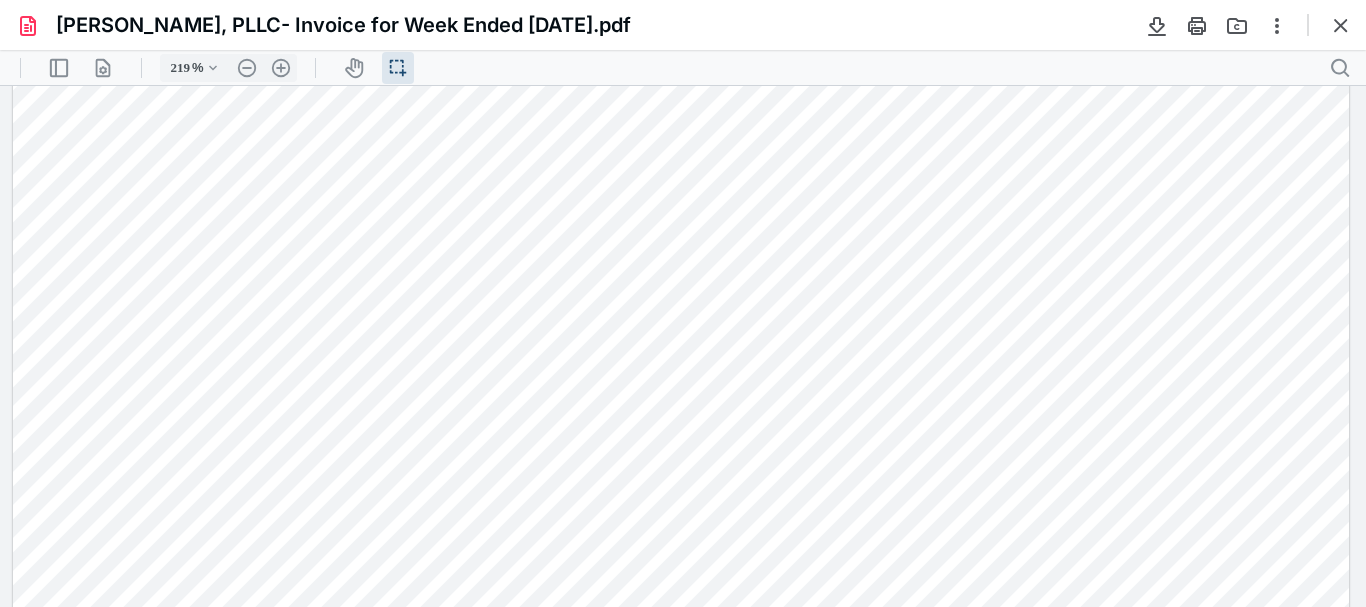 drag, startPoint x: 128, startPoint y: 250, endPoint x: 277, endPoint y: 275, distance: 151.08276 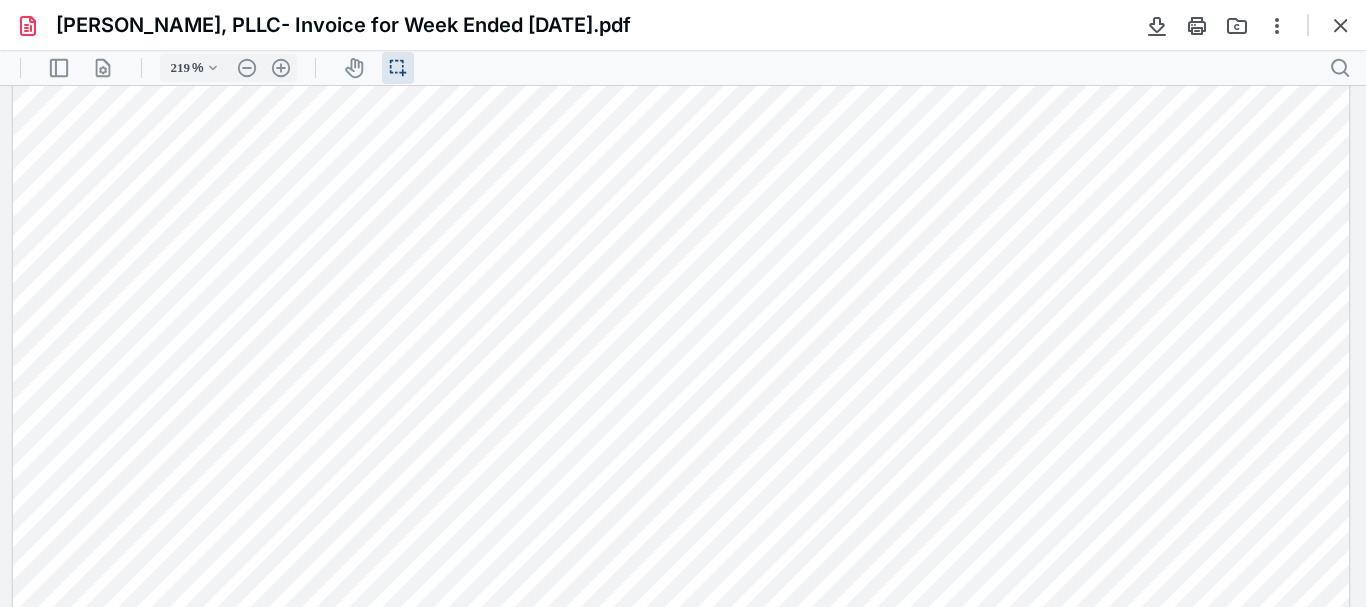 scroll, scrollTop: 0, scrollLeft: 0, axis: both 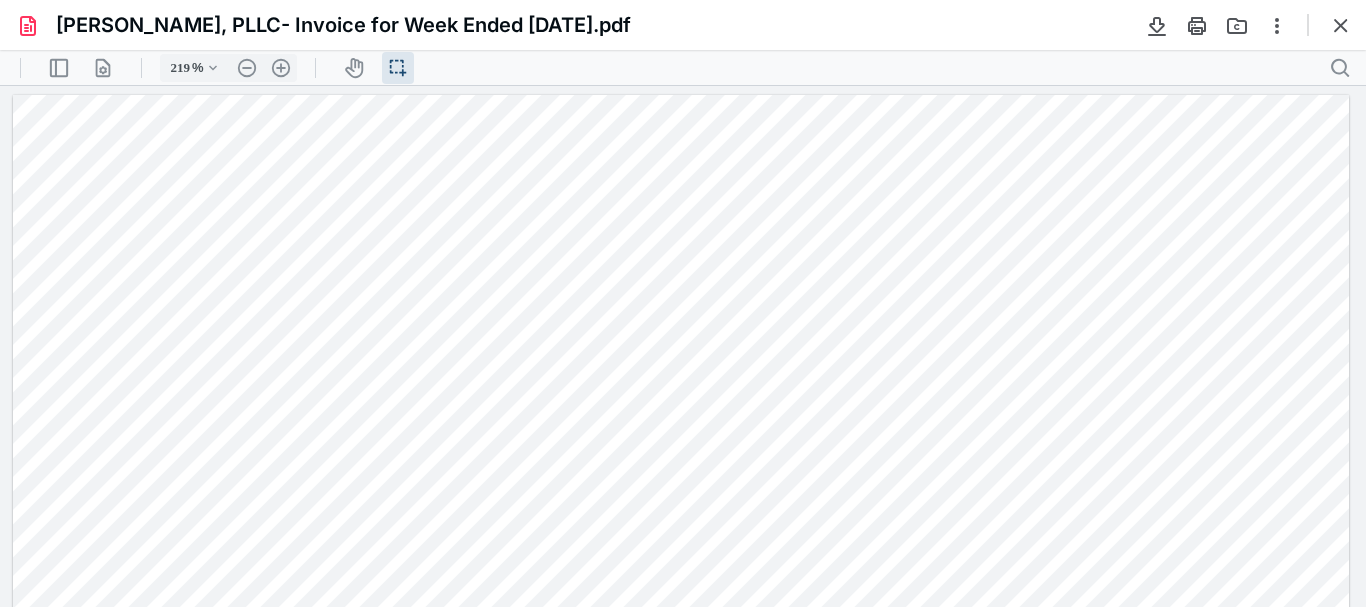 drag, startPoint x: 826, startPoint y: 381, endPoint x: 1060, endPoint y: 390, distance: 234.17302 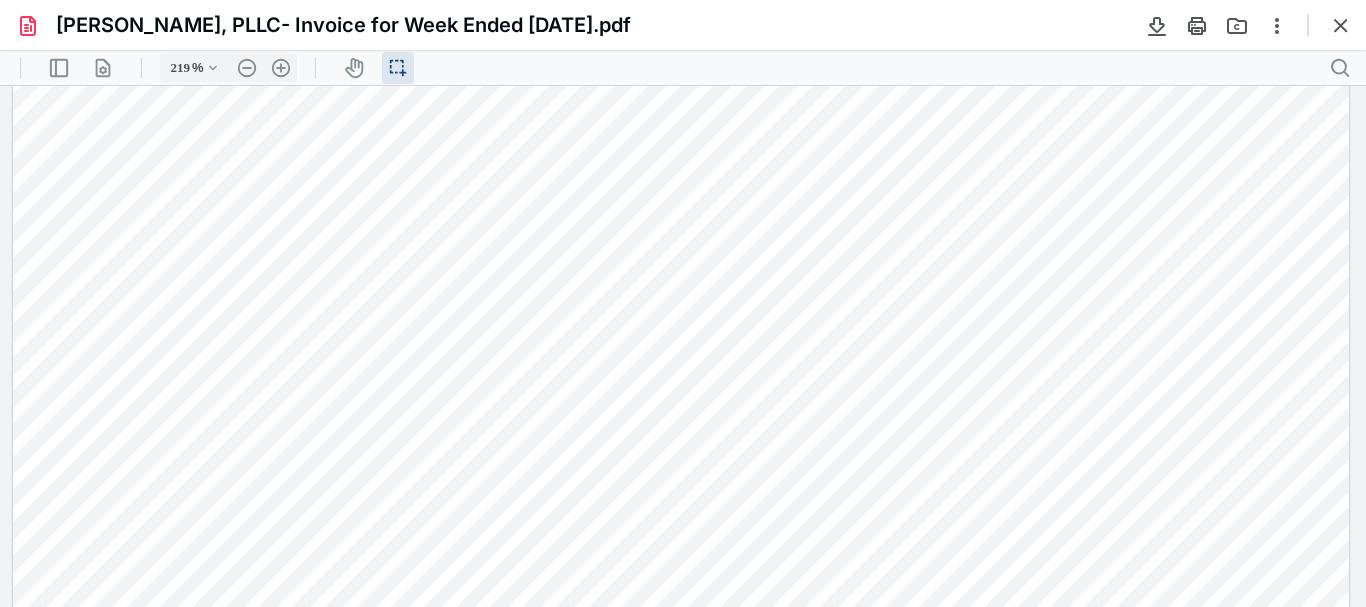 drag, startPoint x: 1062, startPoint y: 341, endPoint x: 1026, endPoint y: 342, distance: 36.013885 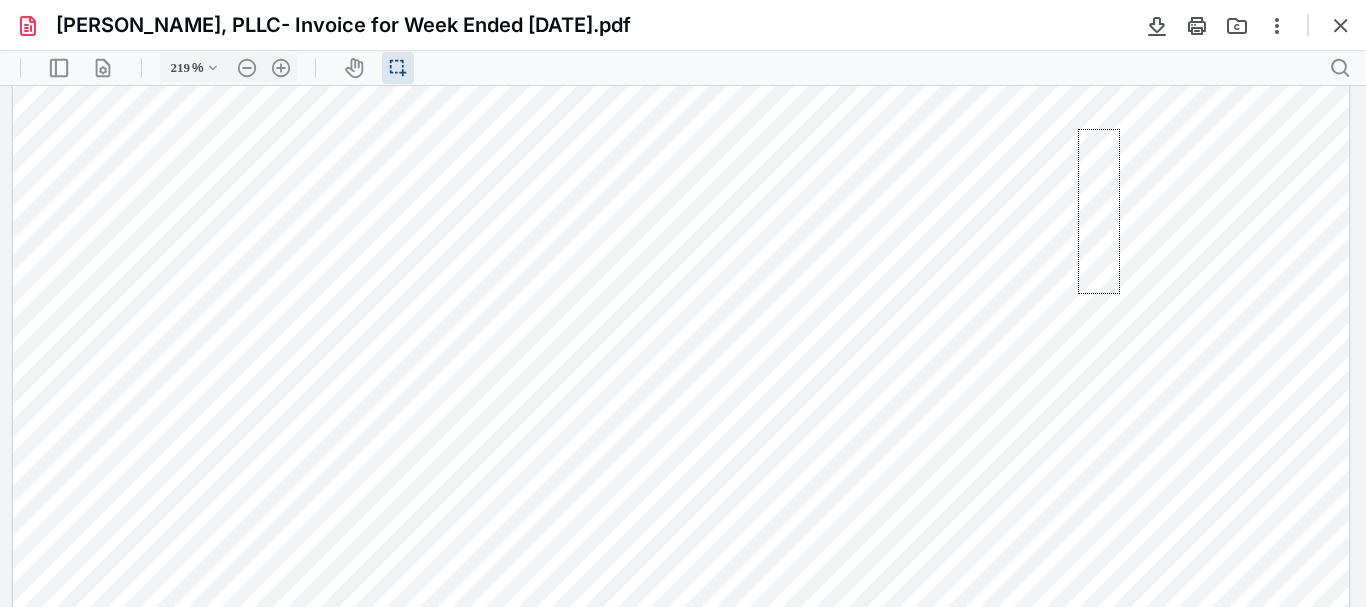 drag, startPoint x: 1078, startPoint y: 129, endPoint x: 1120, endPoint y: 294, distance: 170.26157 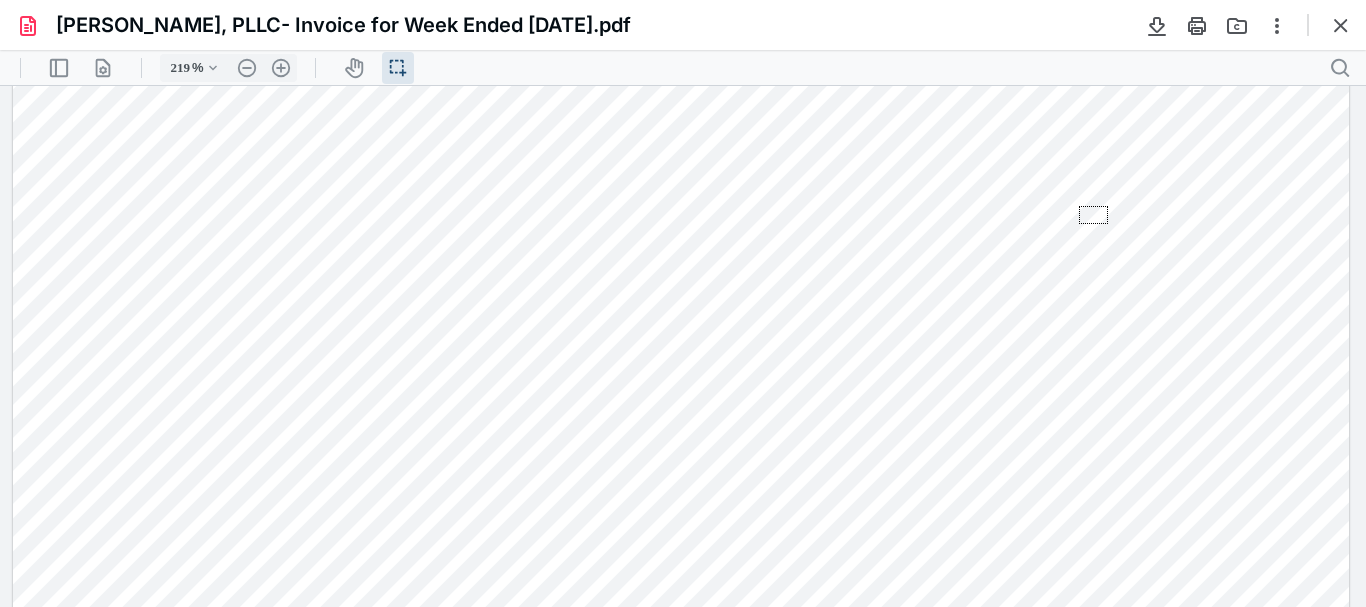 drag, startPoint x: 1080, startPoint y: 206, endPoint x: 1138, endPoint y: 202, distance: 58.137768 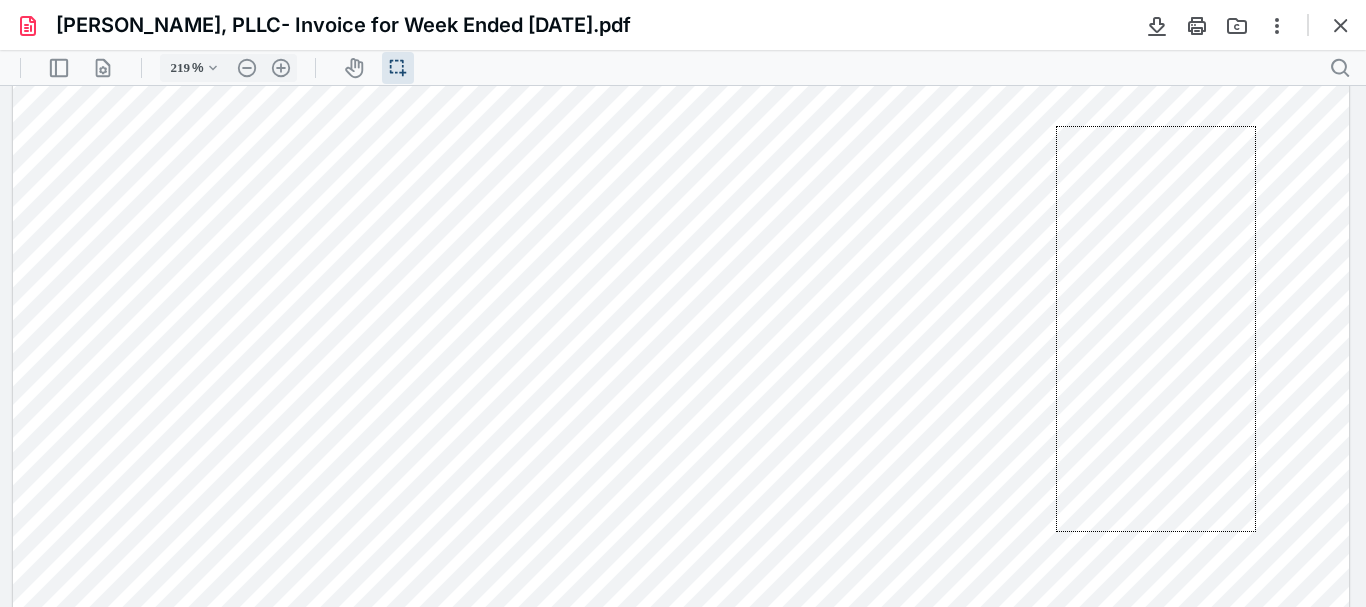 drag, startPoint x: 1056, startPoint y: 126, endPoint x: 1269, endPoint y: 455, distance: 391.93112 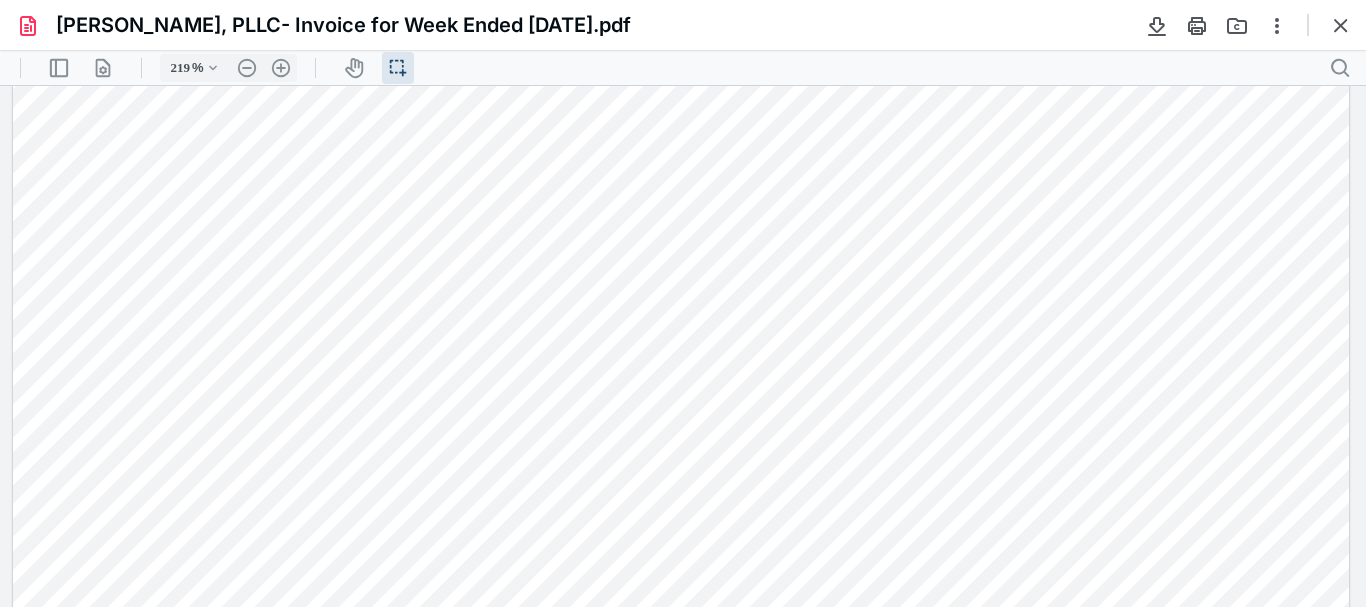 drag, startPoint x: 1056, startPoint y: 81, endPoint x: 1190, endPoint y: 316, distance: 270.51987 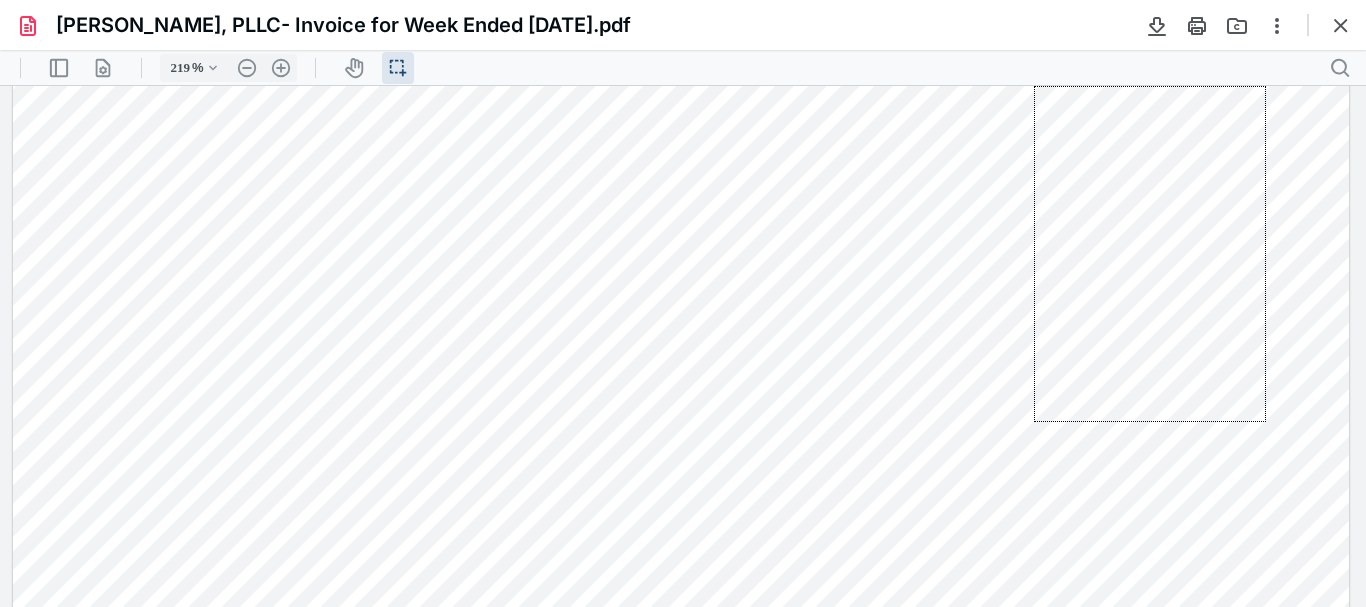drag, startPoint x: 1034, startPoint y: 86, endPoint x: 1266, endPoint y: 422, distance: 408.3136 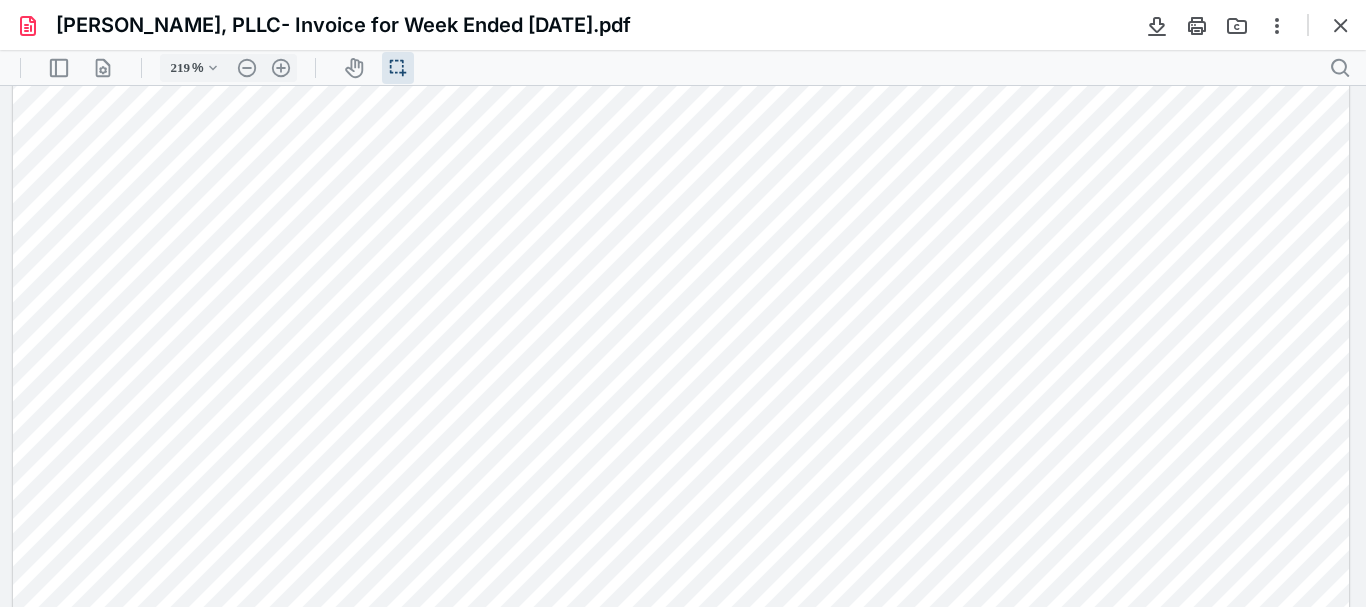 scroll, scrollTop: 0, scrollLeft: 0, axis: both 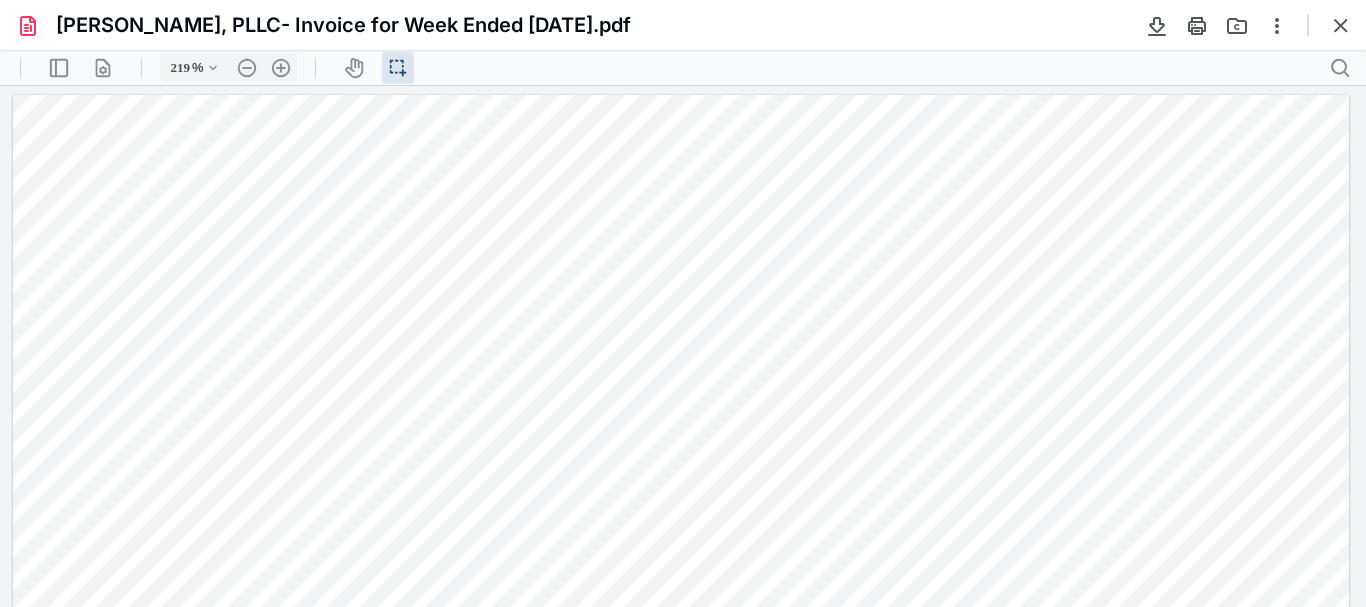 drag, startPoint x: 150, startPoint y: 282, endPoint x: 96, endPoint y: 287, distance: 54.230988 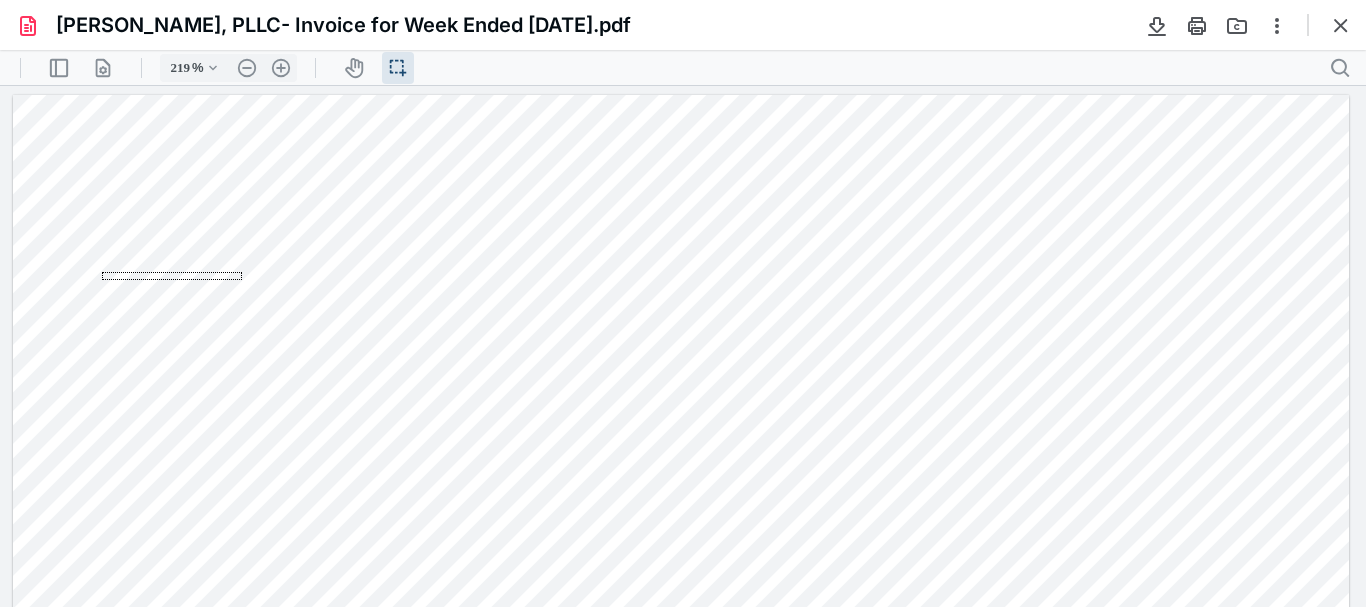 drag, startPoint x: 242, startPoint y: 280, endPoint x: 117, endPoint y: 256, distance: 127.28315 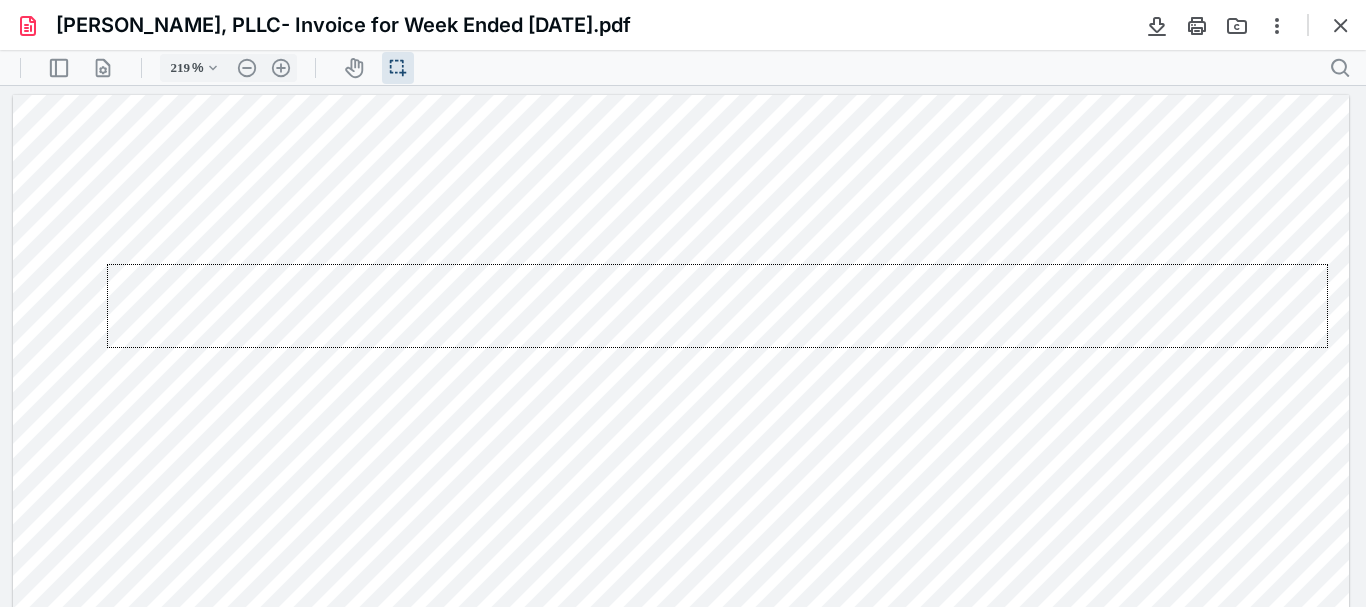 drag, startPoint x: 107, startPoint y: 264, endPoint x: 1328, endPoint y: 348, distance: 1223.886 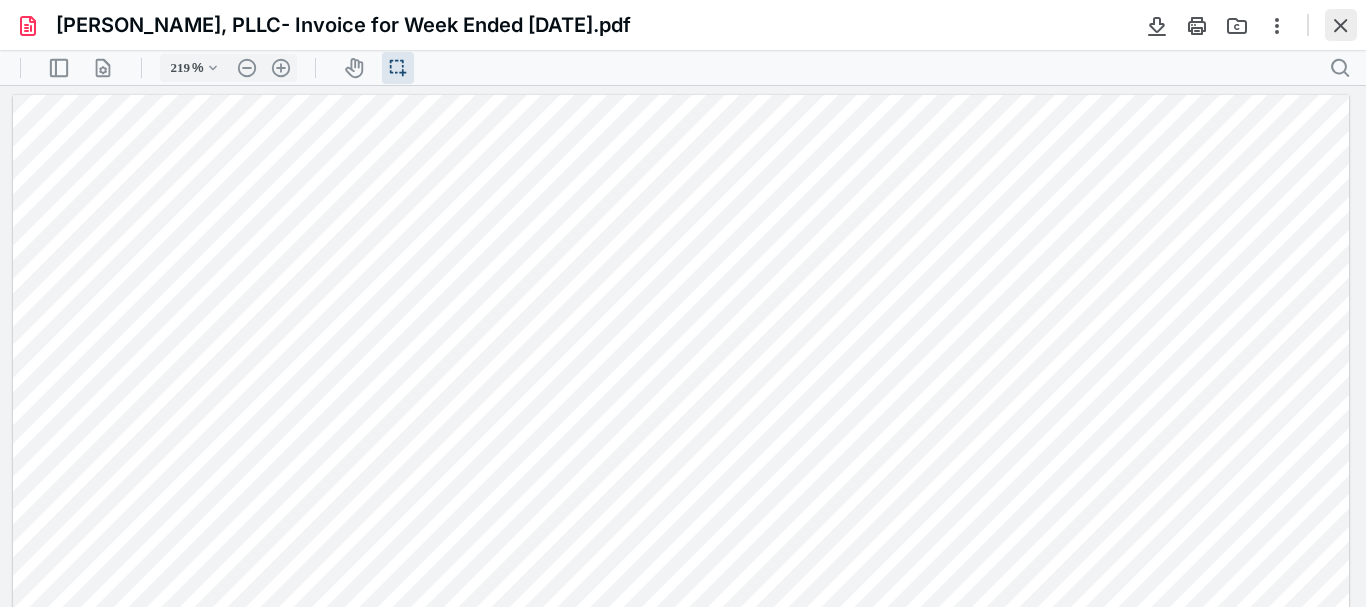click at bounding box center (1341, 25) 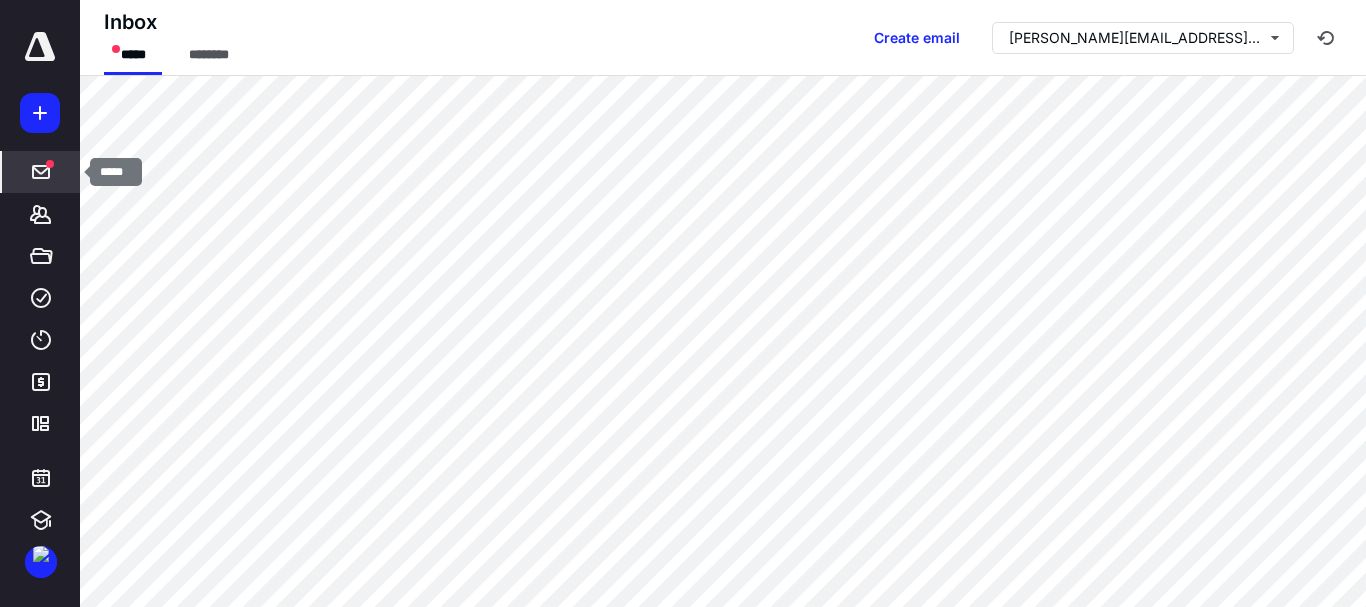click 